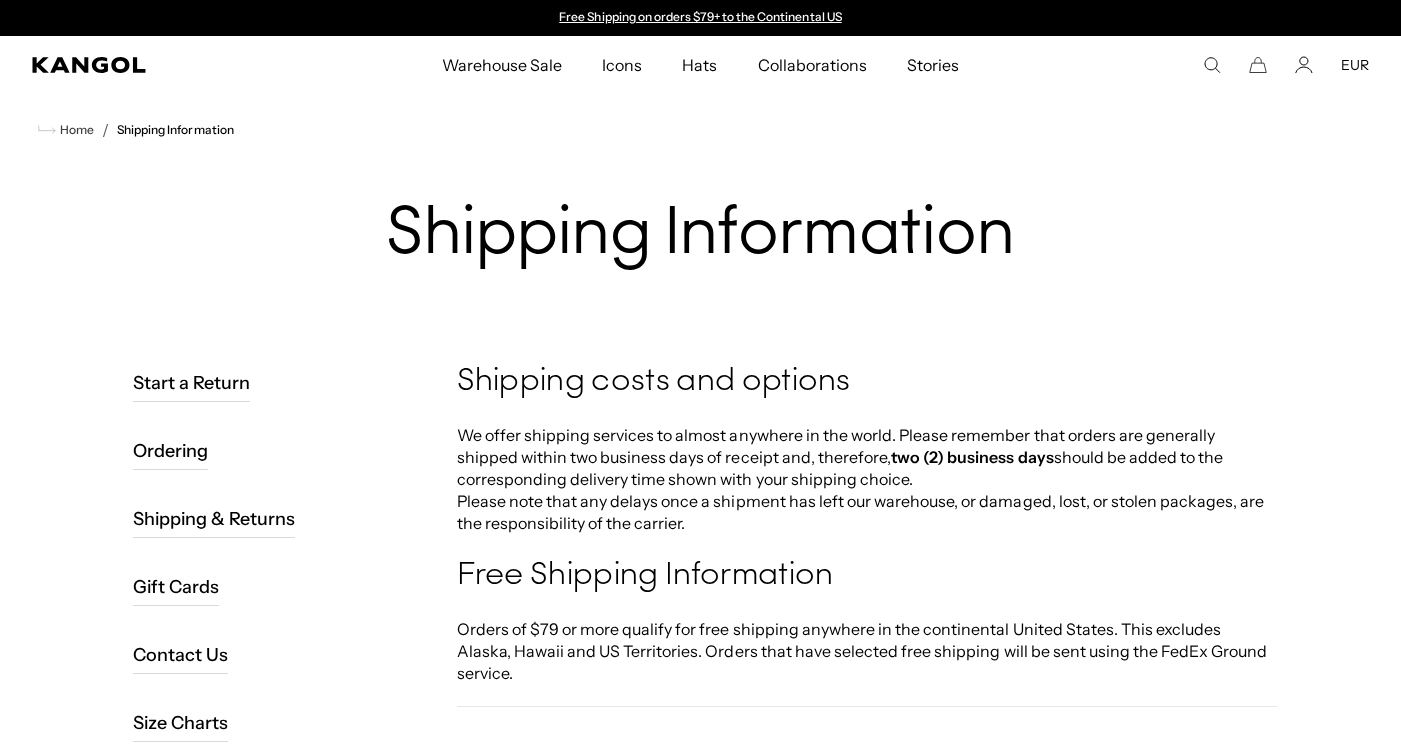 scroll, scrollTop: 0, scrollLeft: 0, axis: both 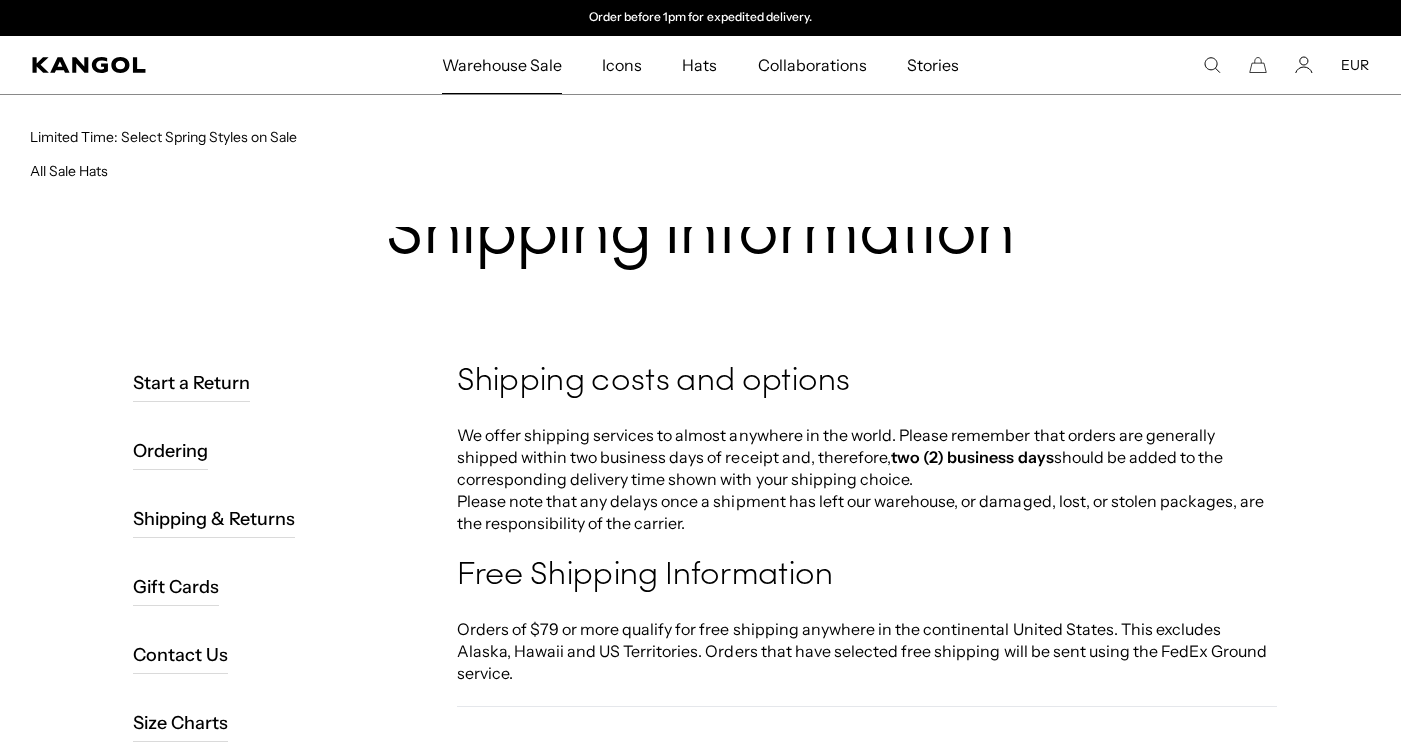 click on "Warehouse Sale" at bounding box center [502, 65] 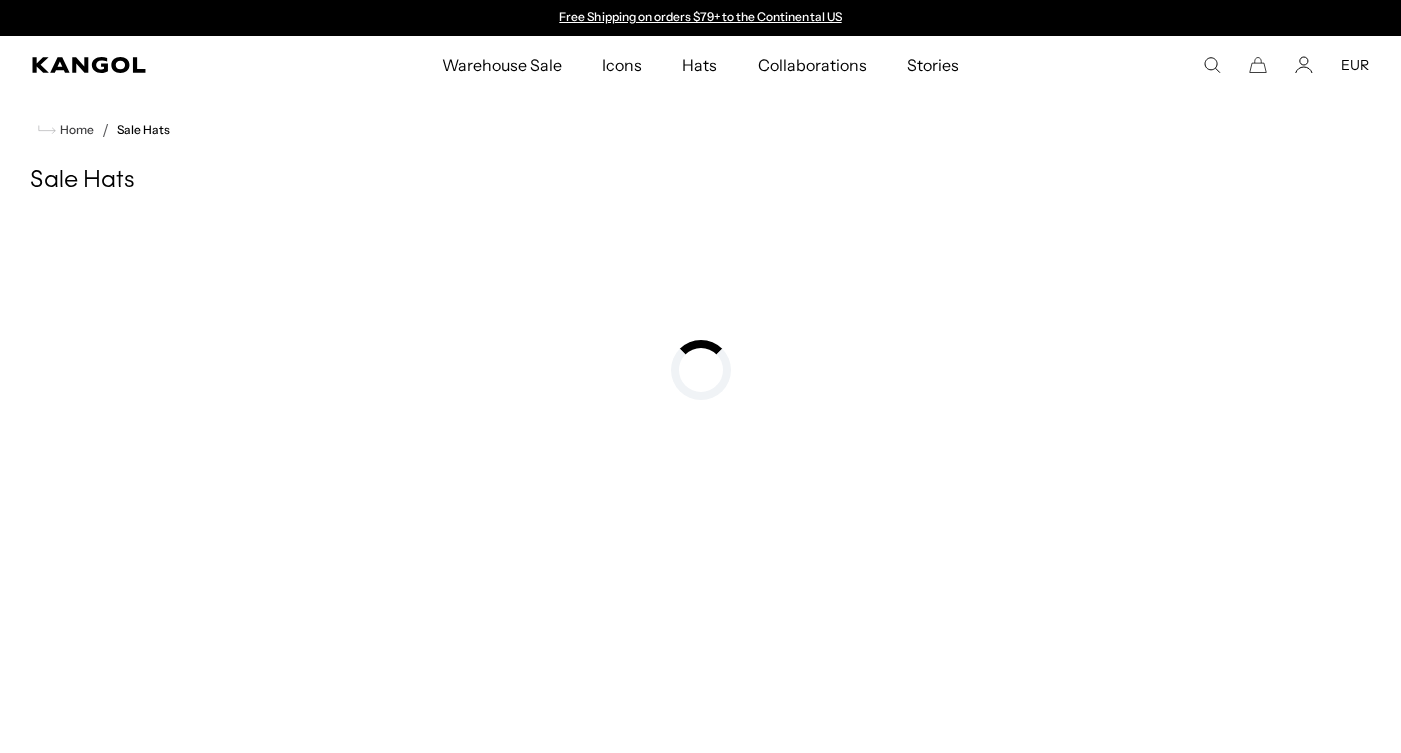 scroll, scrollTop: 0, scrollLeft: 0, axis: both 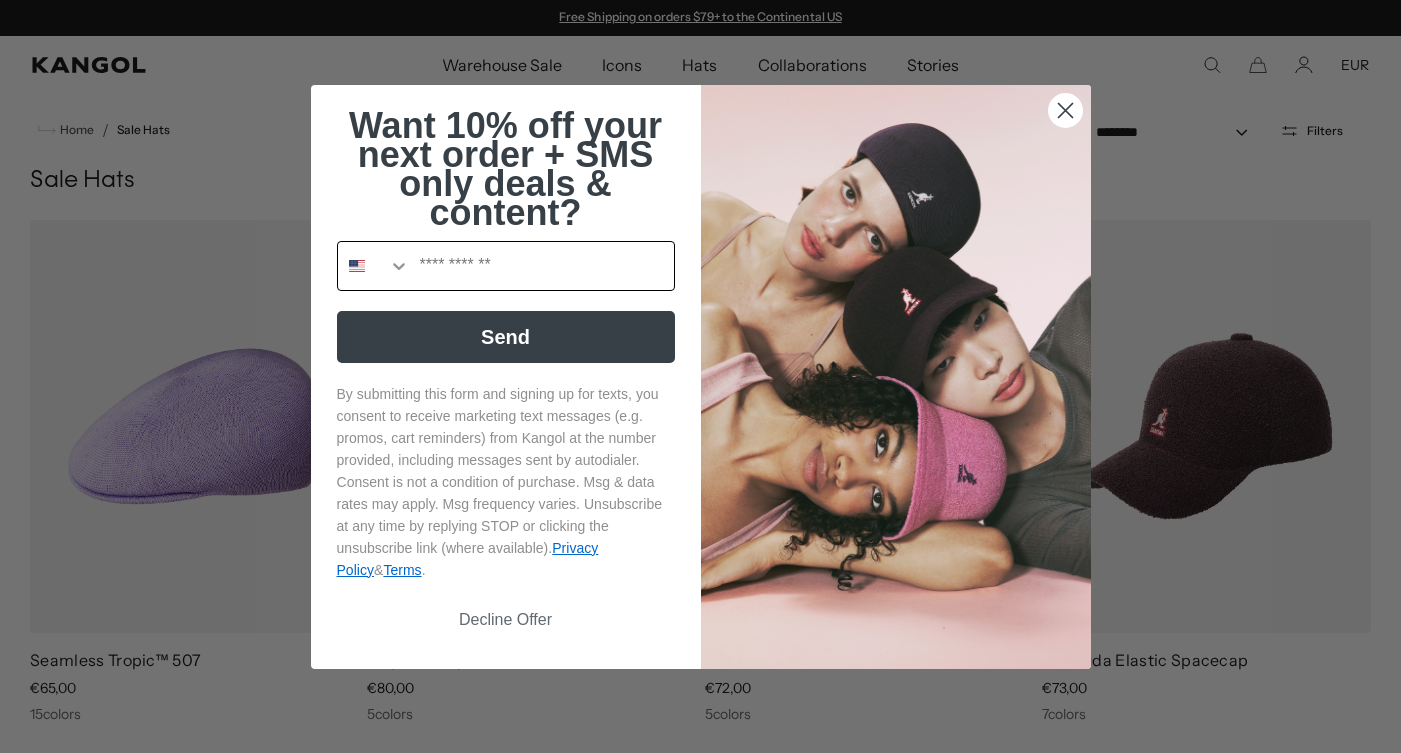 click 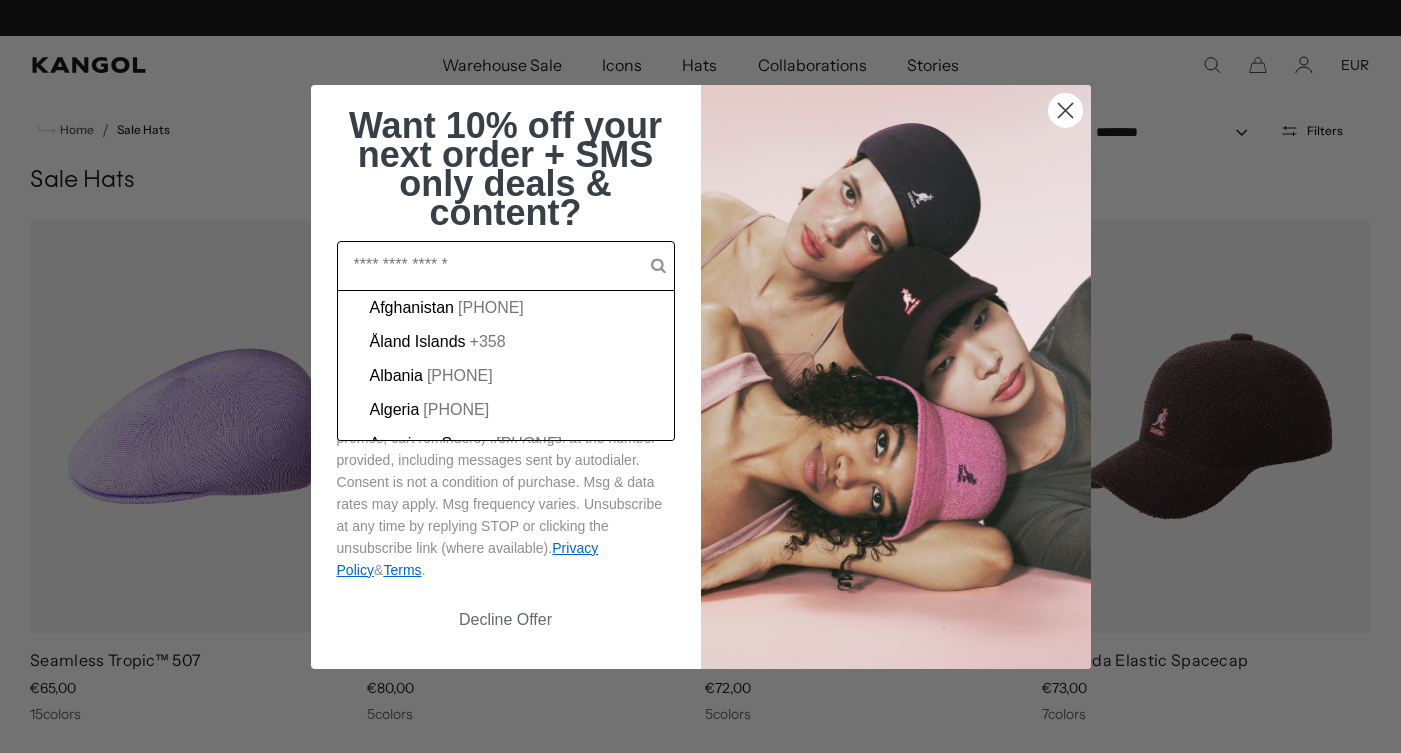 scroll, scrollTop: 0, scrollLeft: 412, axis: horizontal 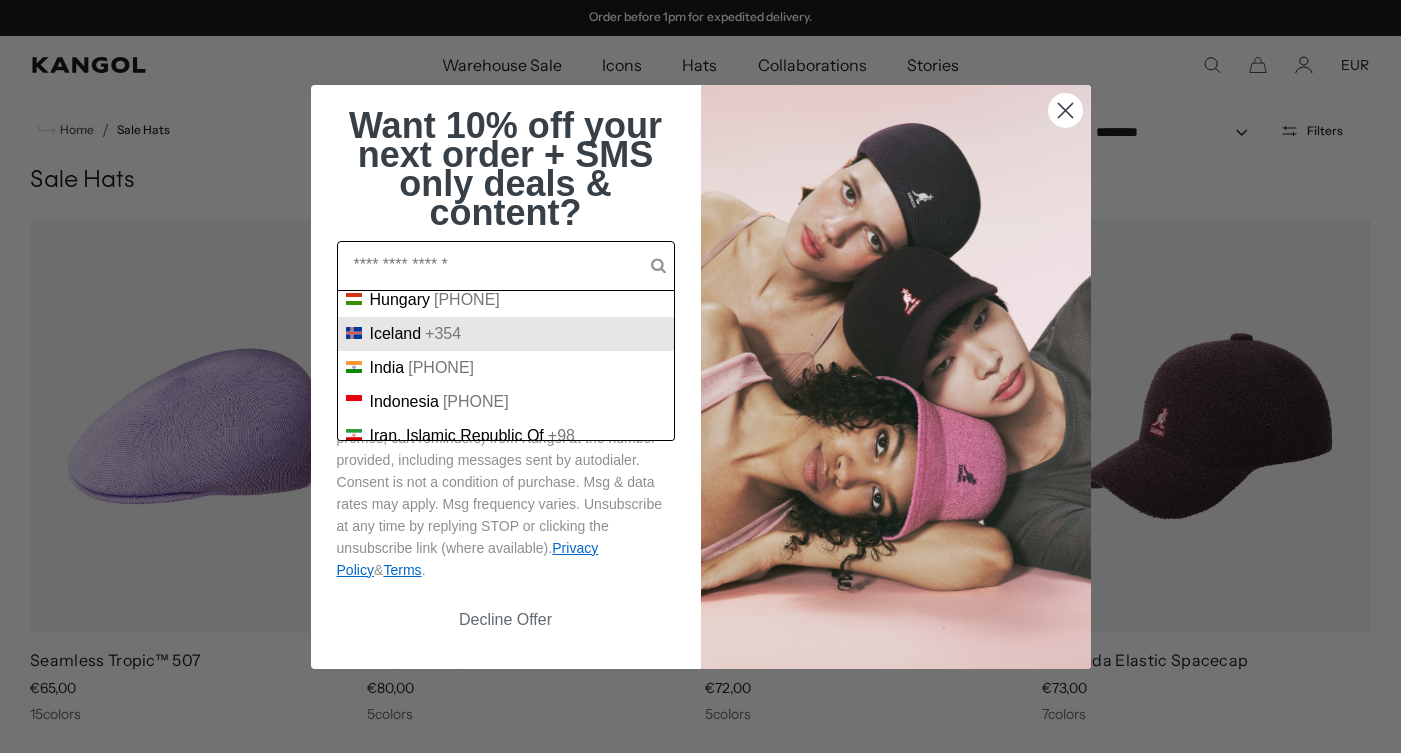 click on "Iceland" at bounding box center [396, 334] 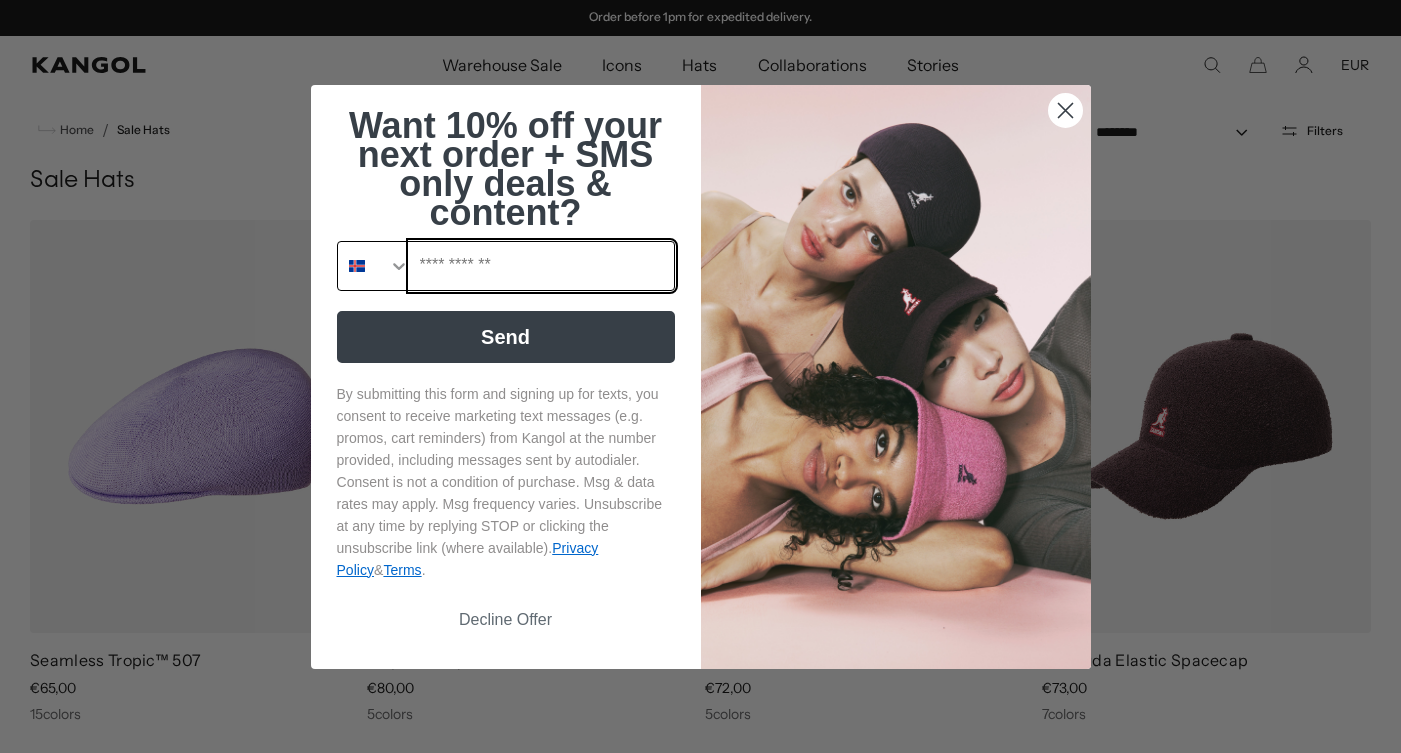 click at bounding box center (542, 266) 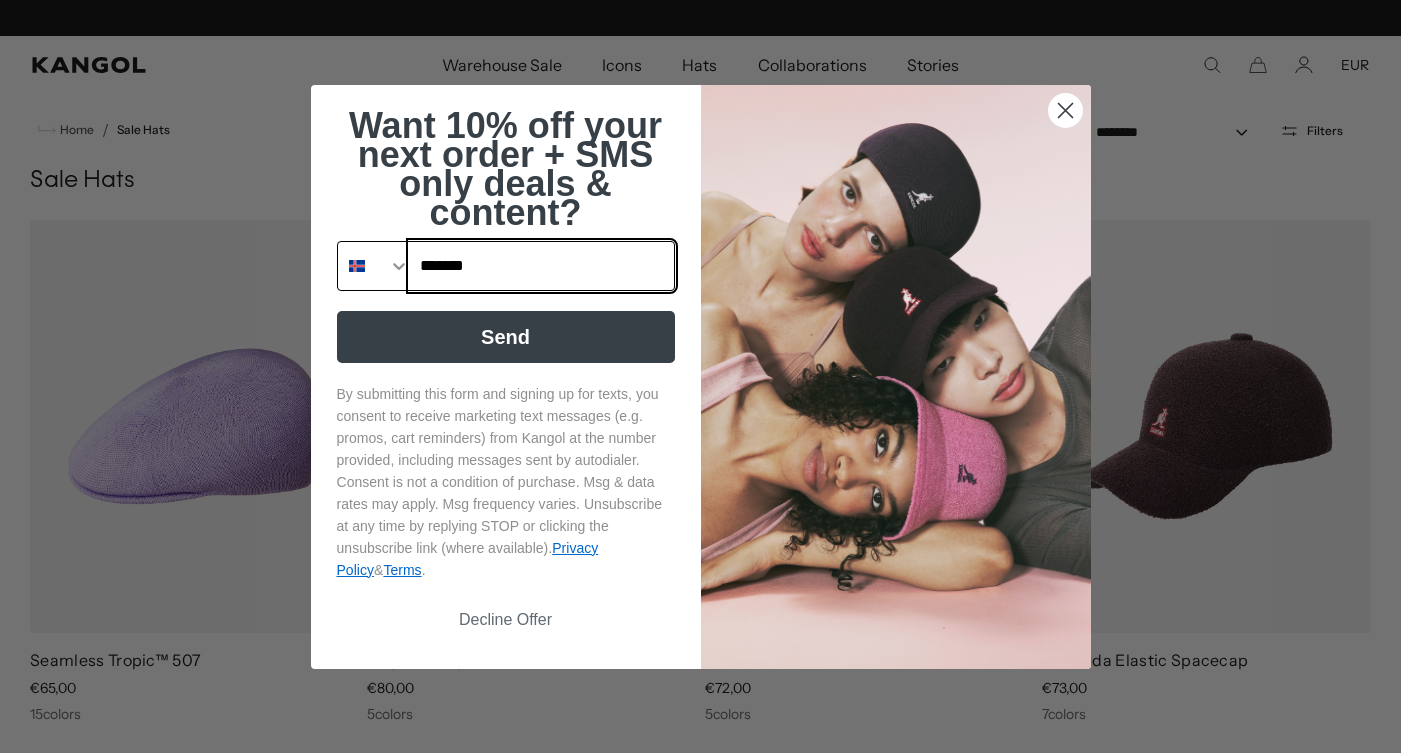 scroll, scrollTop: 0, scrollLeft: 412, axis: horizontal 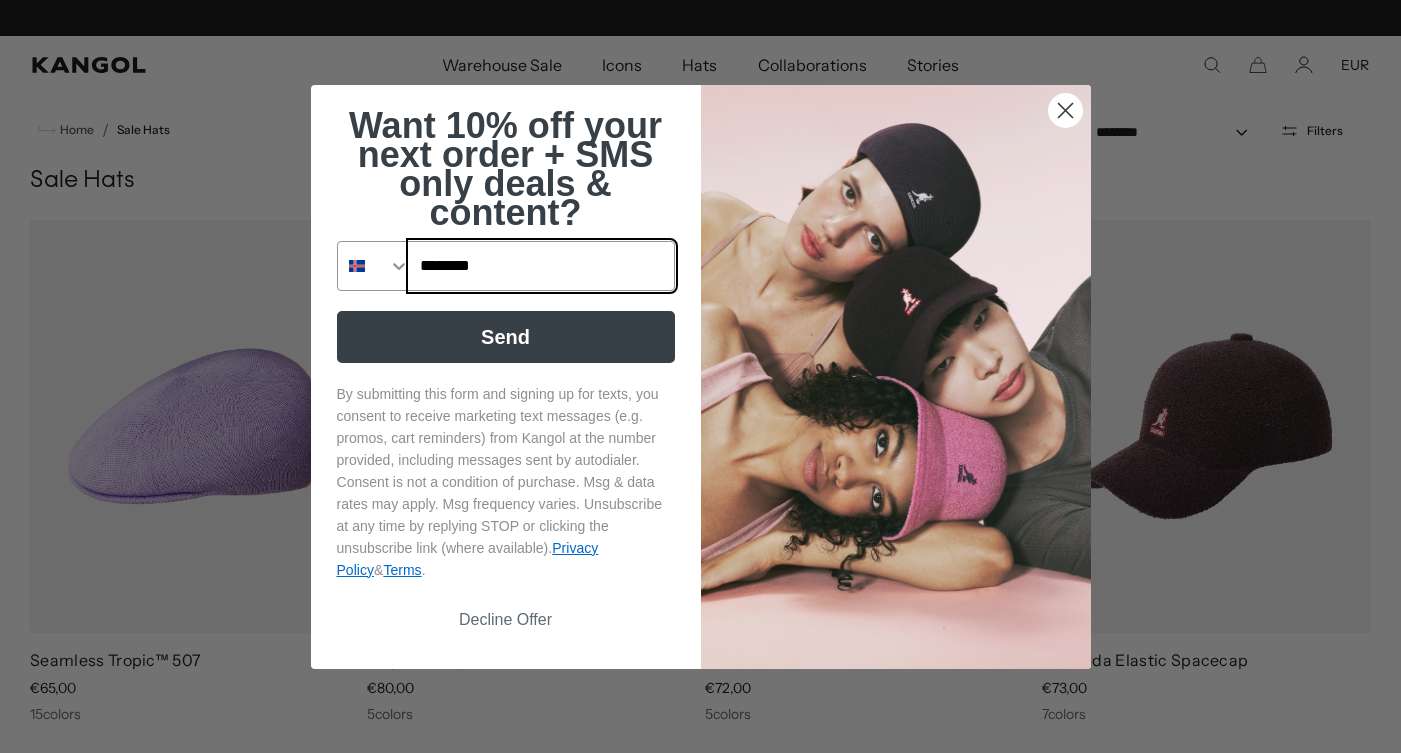 type on "********" 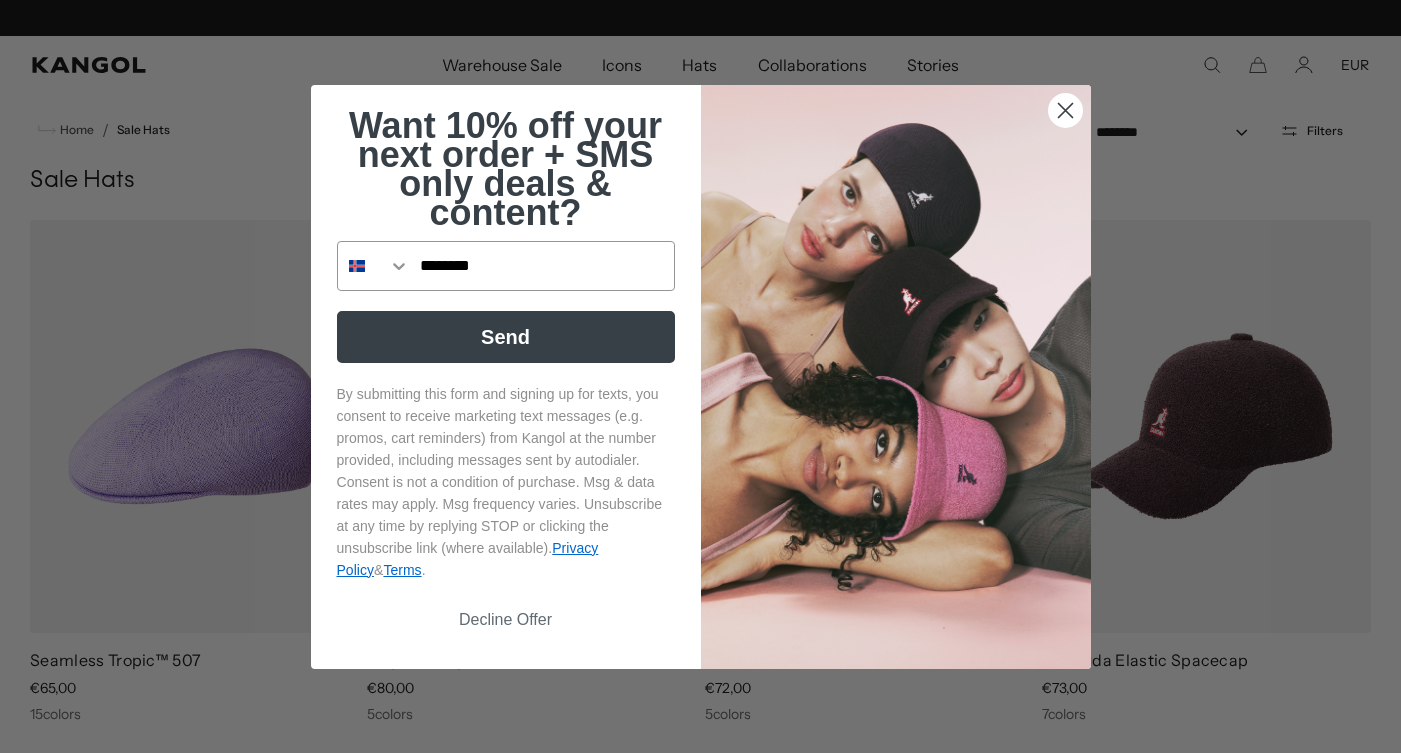 scroll, scrollTop: 4, scrollLeft: 1, axis: both 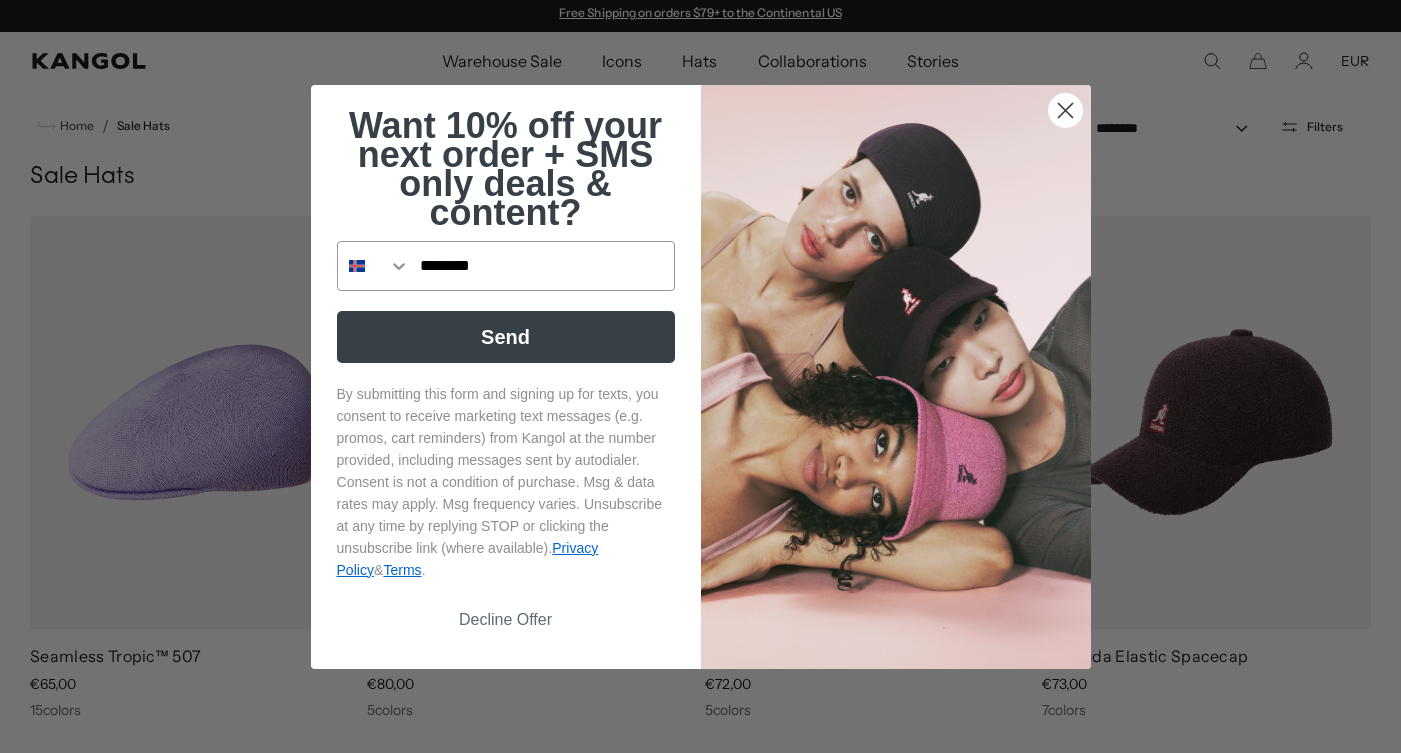 click on "Send" at bounding box center [506, 337] 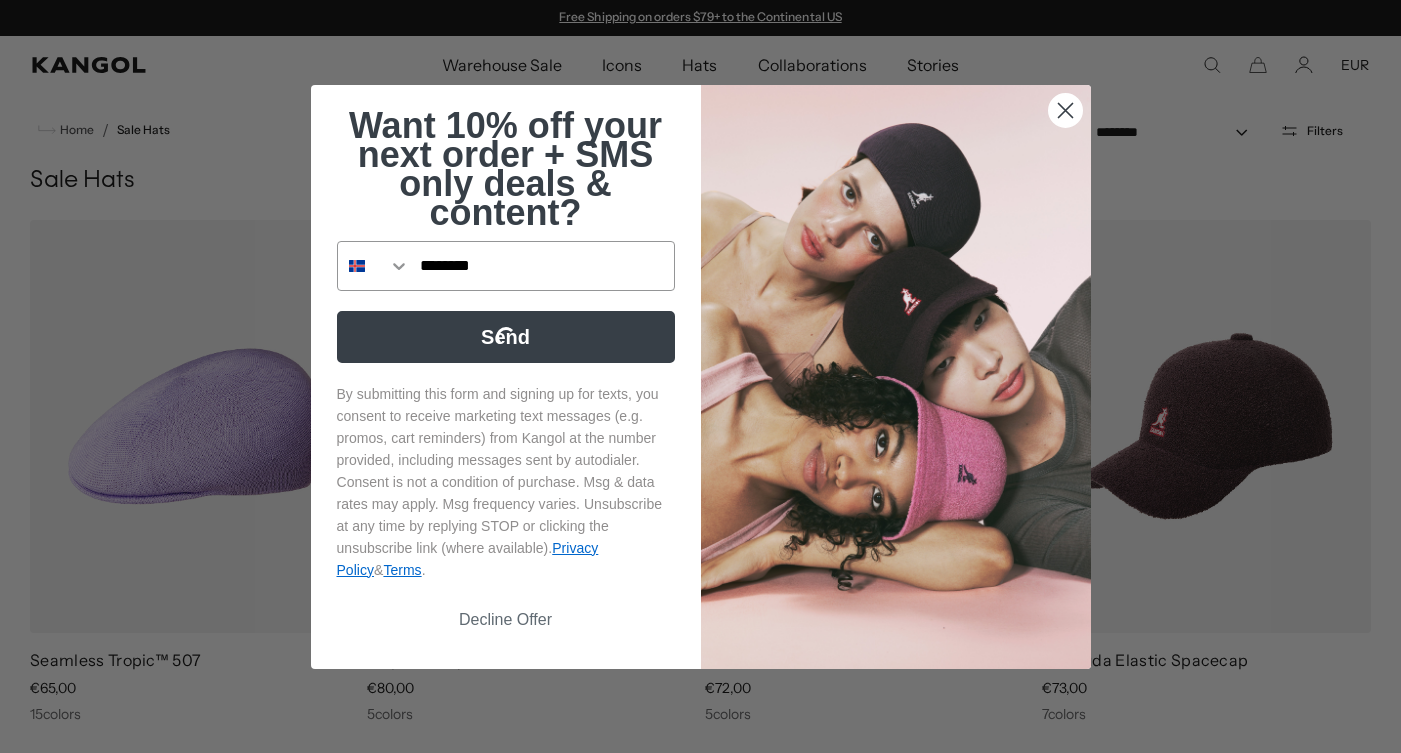 scroll, scrollTop: 0, scrollLeft: 0, axis: both 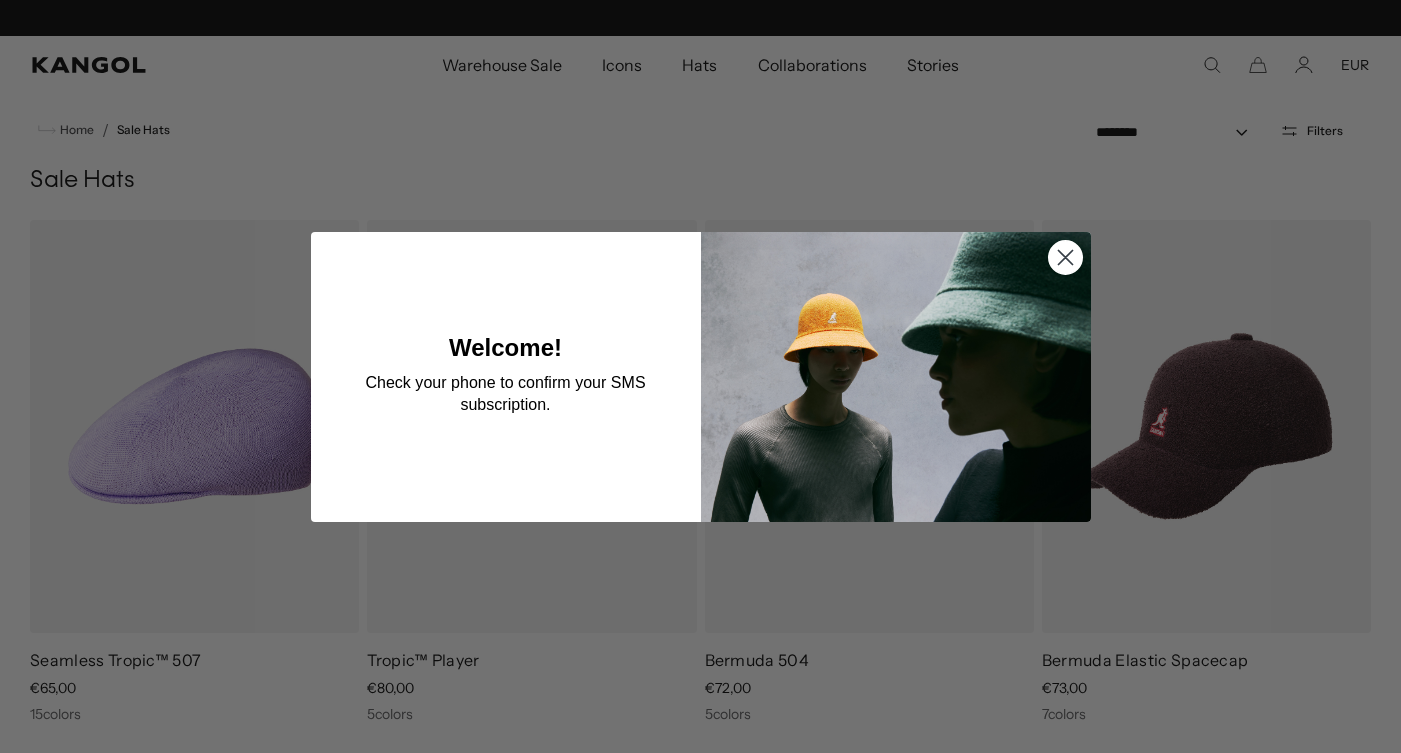click 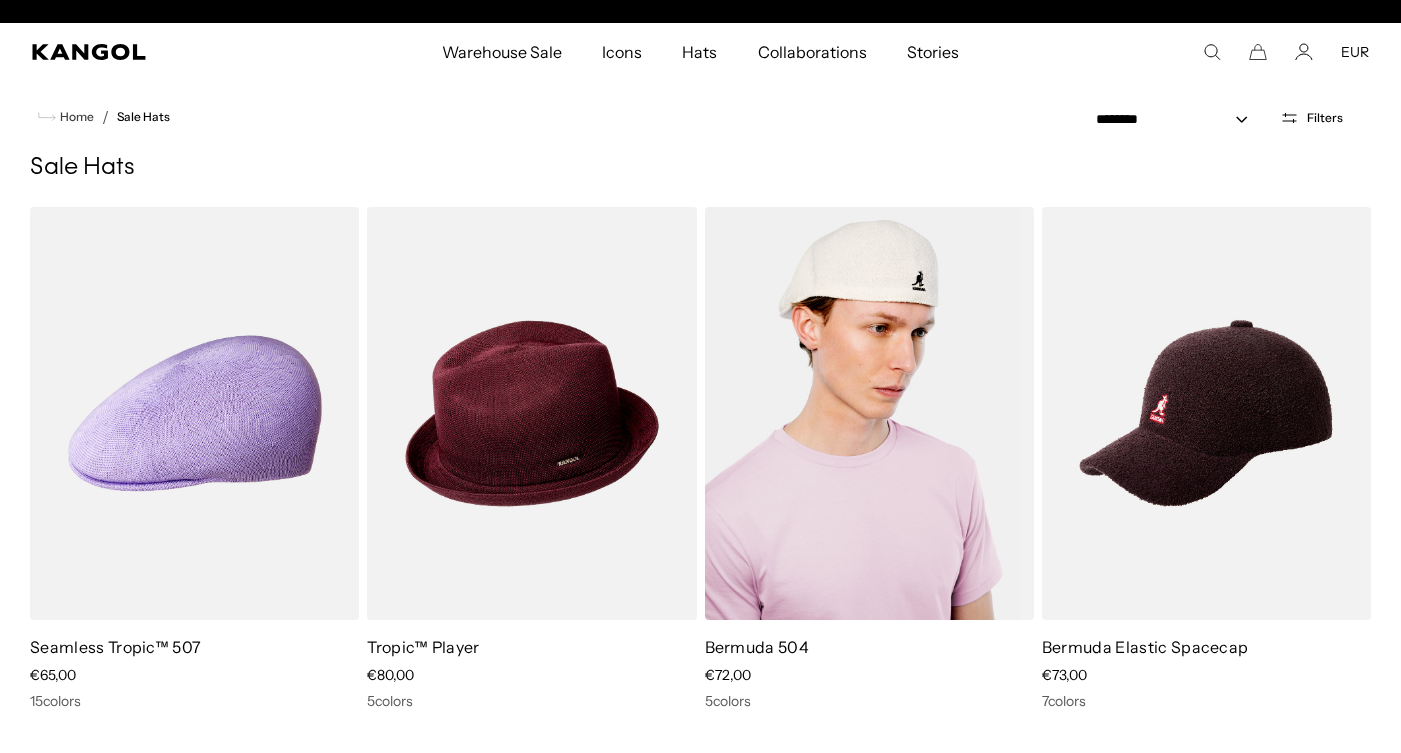 scroll, scrollTop: 174, scrollLeft: 0, axis: vertical 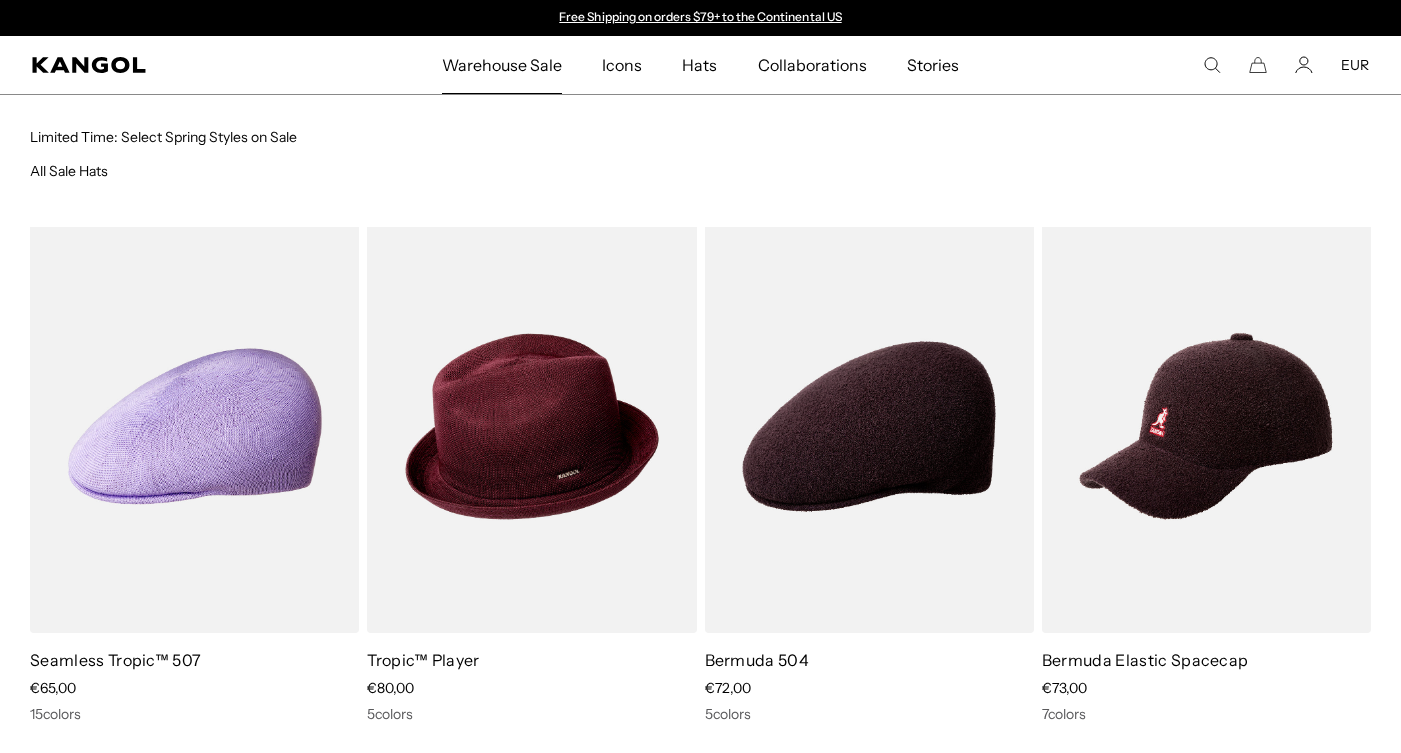 click on "Warehouse Sale" at bounding box center (502, 65) 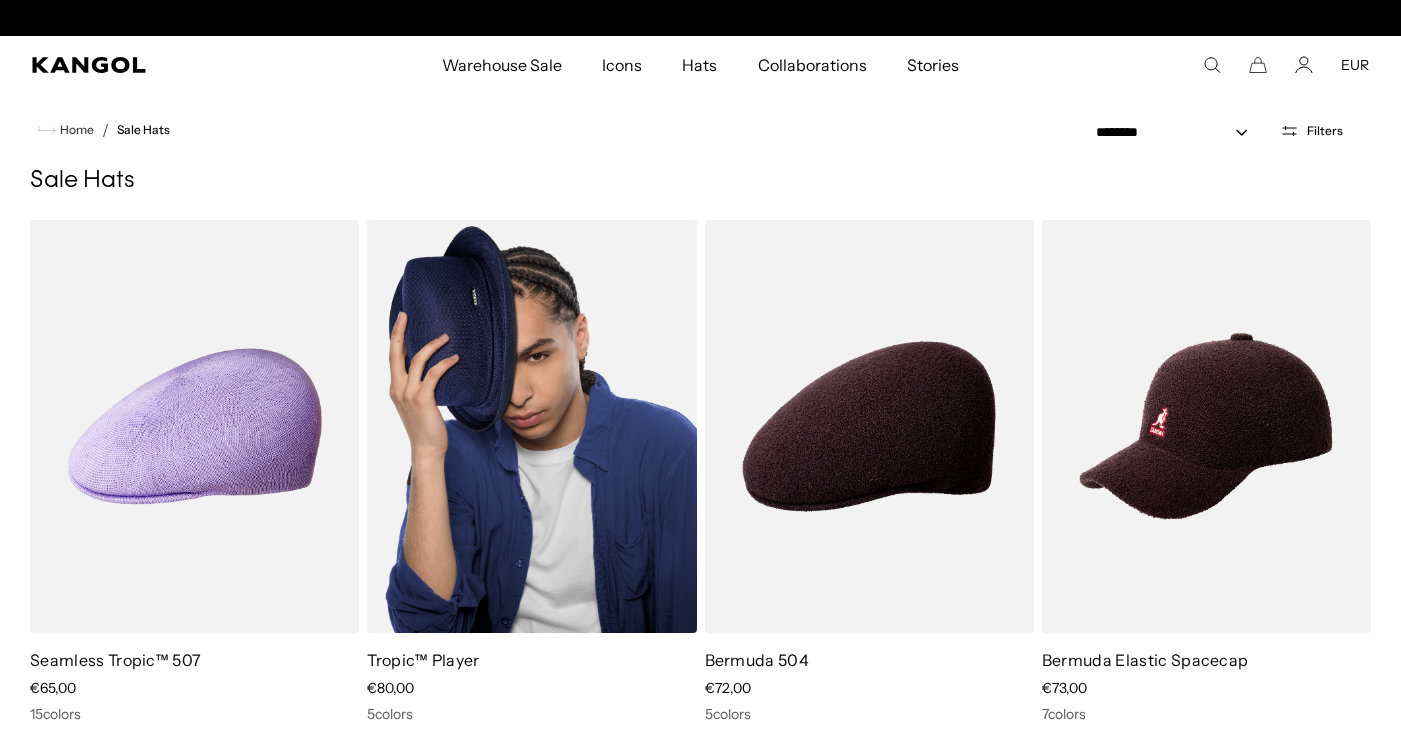 scroll, scrollTop: 0, scrollLeft: 412, axis: horizontal 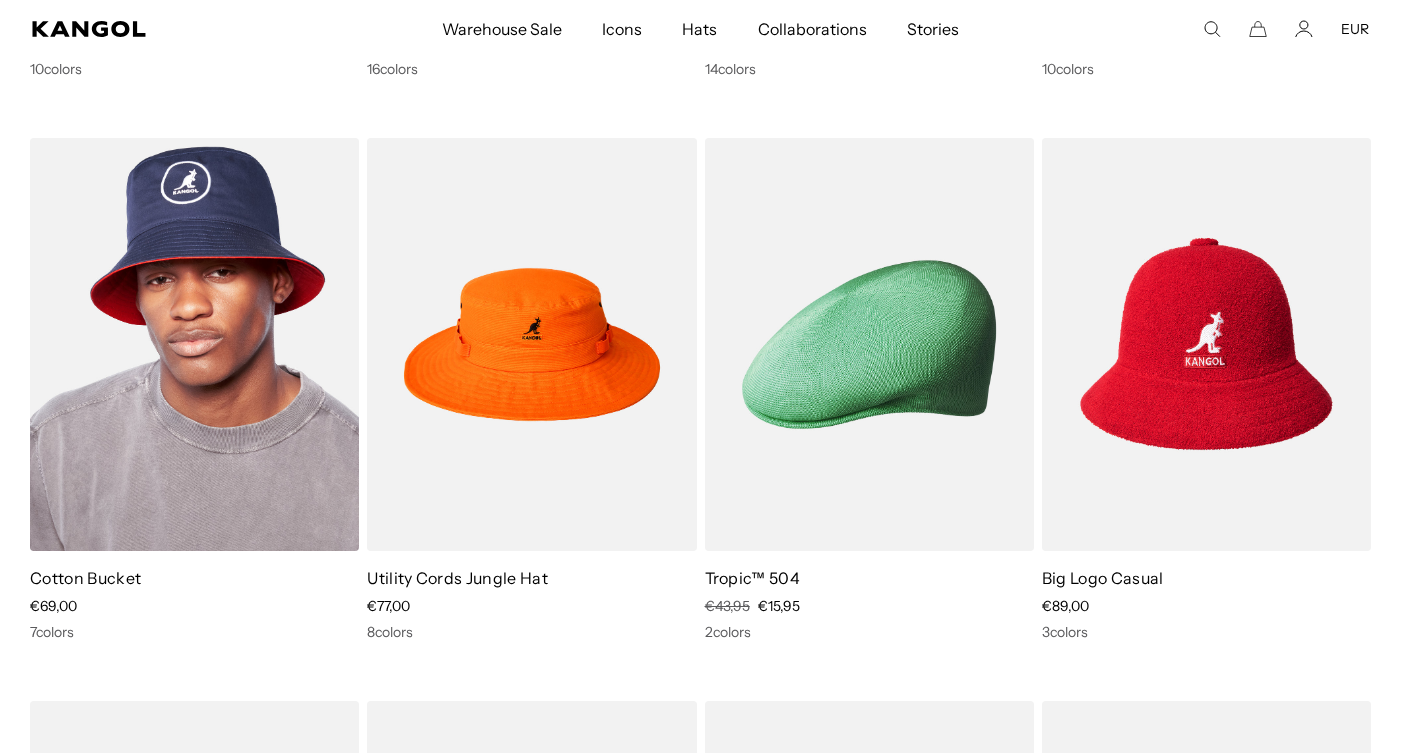 click at bounding box center (194, 344) 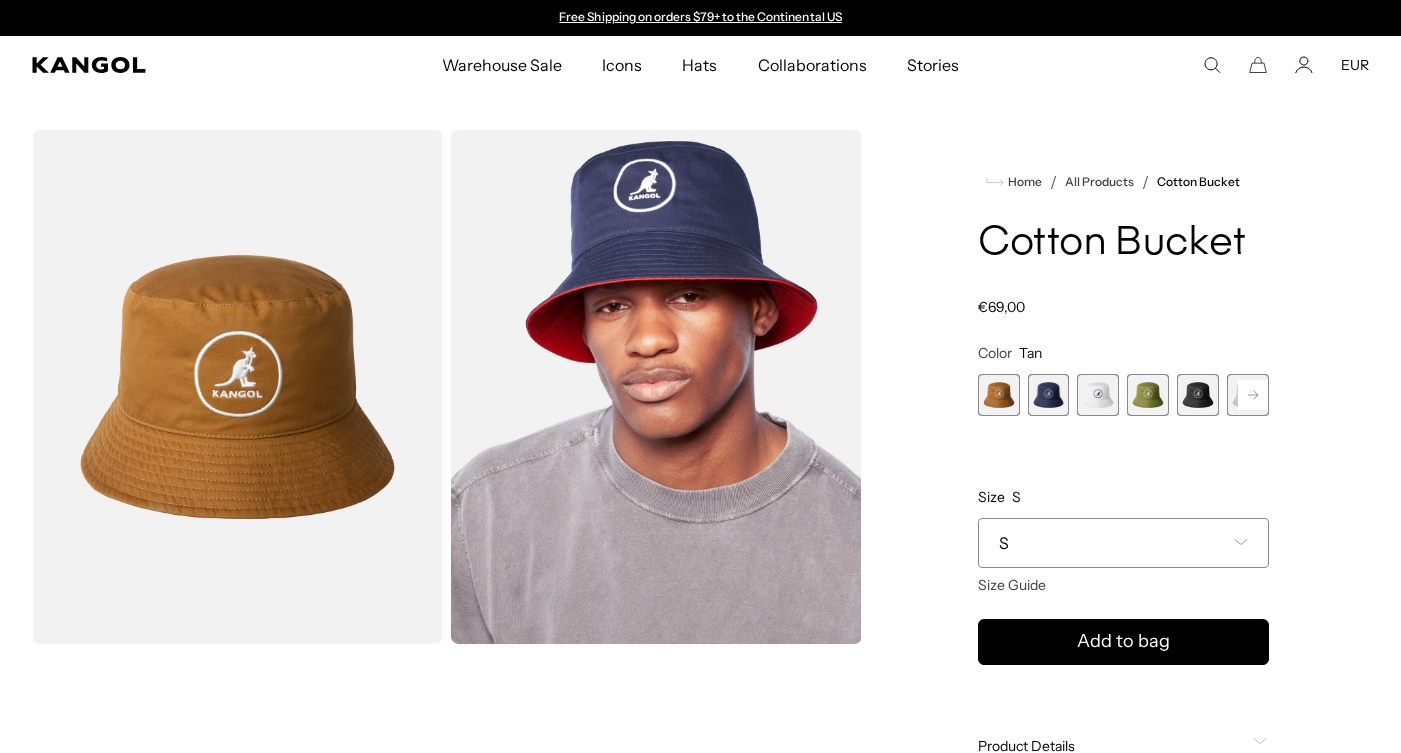 scroll, scrollTop: 0, scrollLeft: 0, axis: both 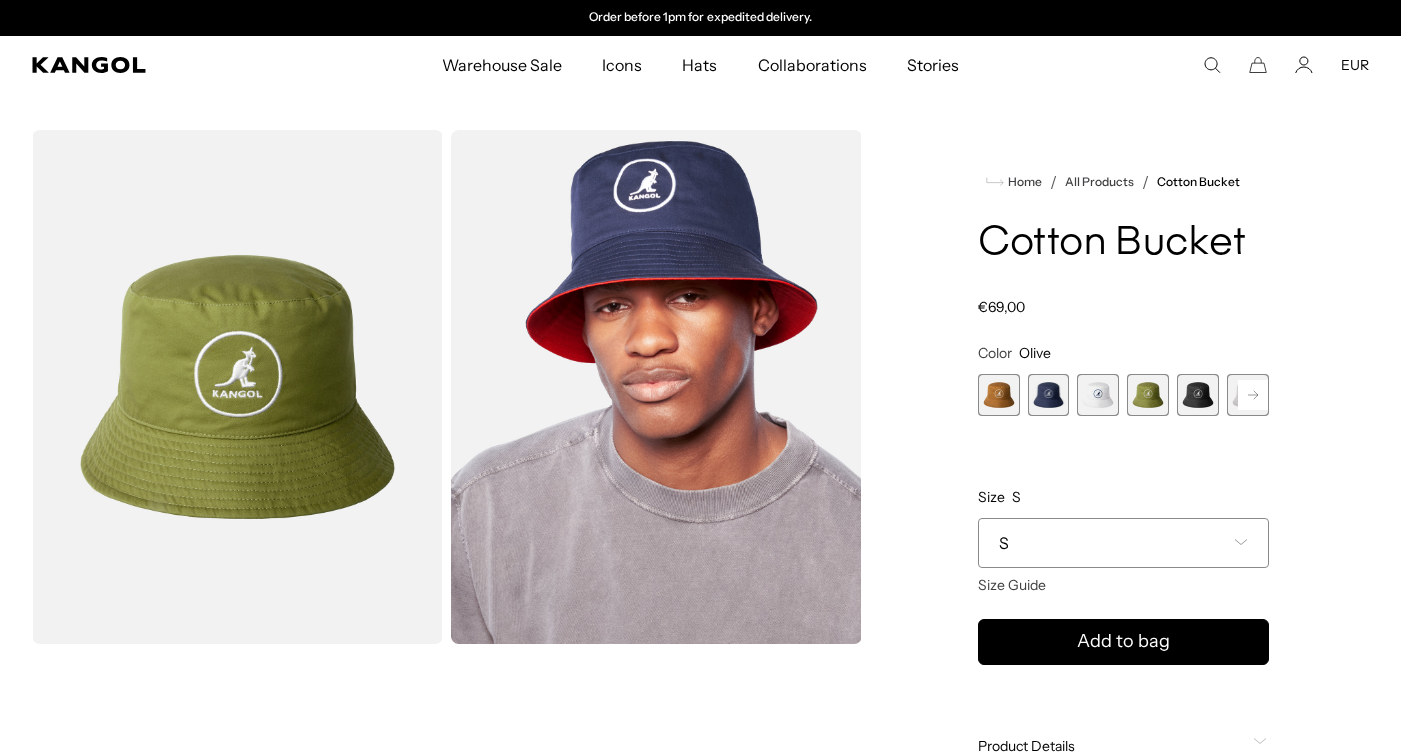 click 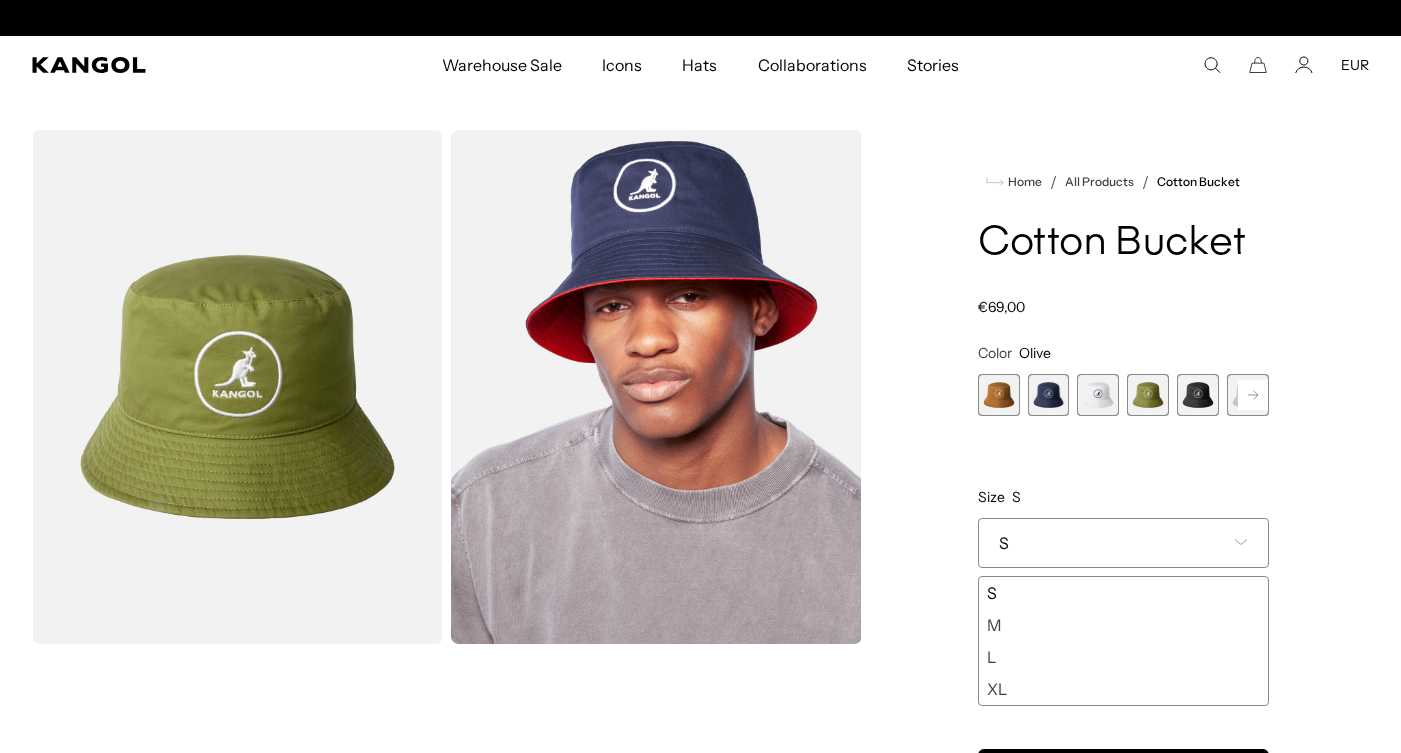 scroll, scrollTop: 0, scrollLeft: 412, axis: horizontal 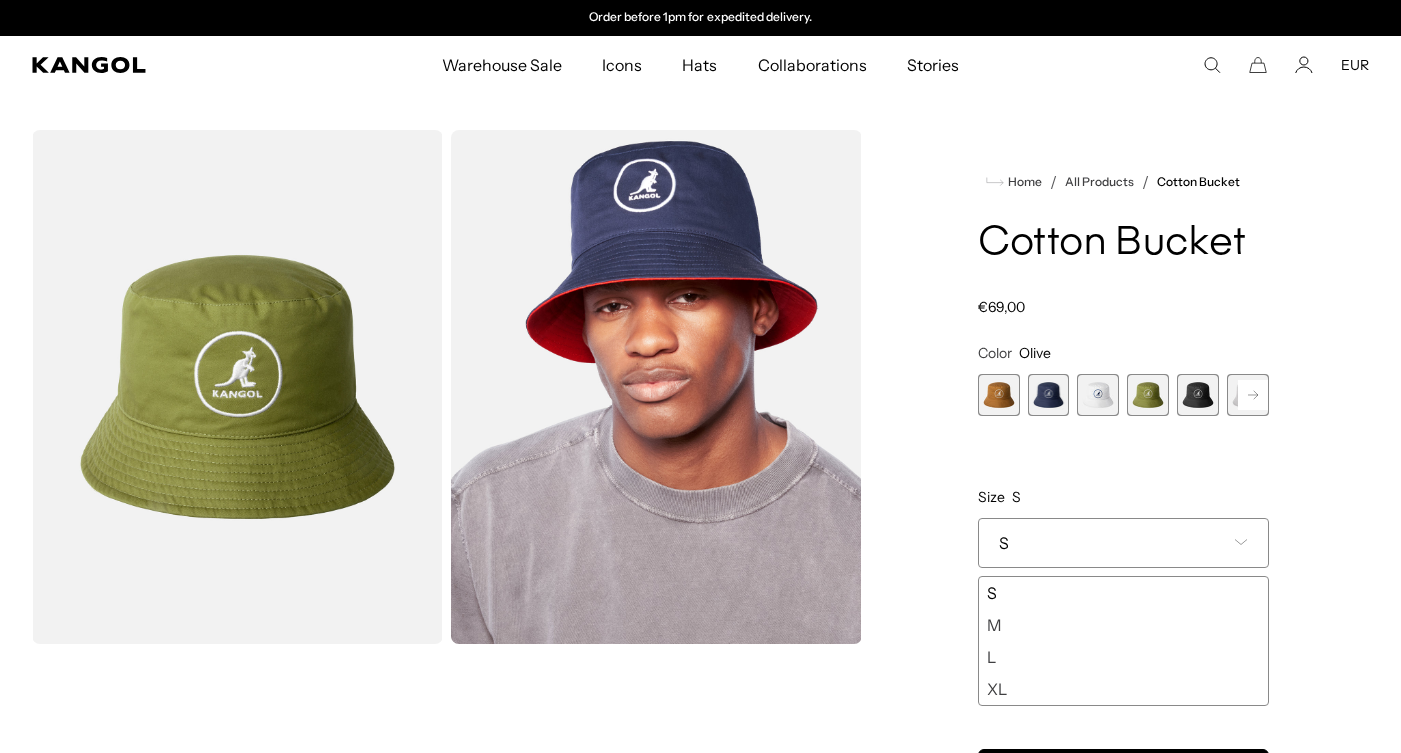 click on "XL" at bounding box center (1123, 689) 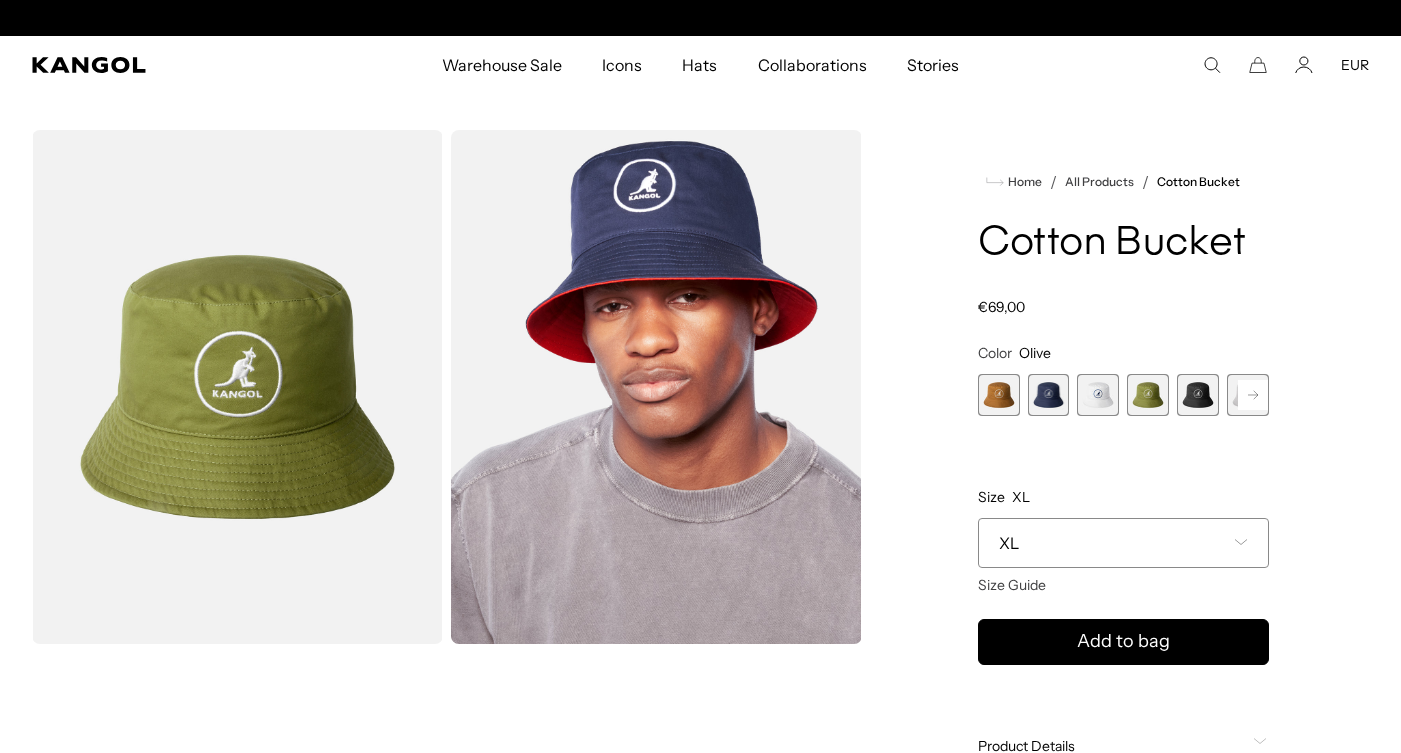 scroll, scrollTop: 0, scrollLeft: 0, axis: both 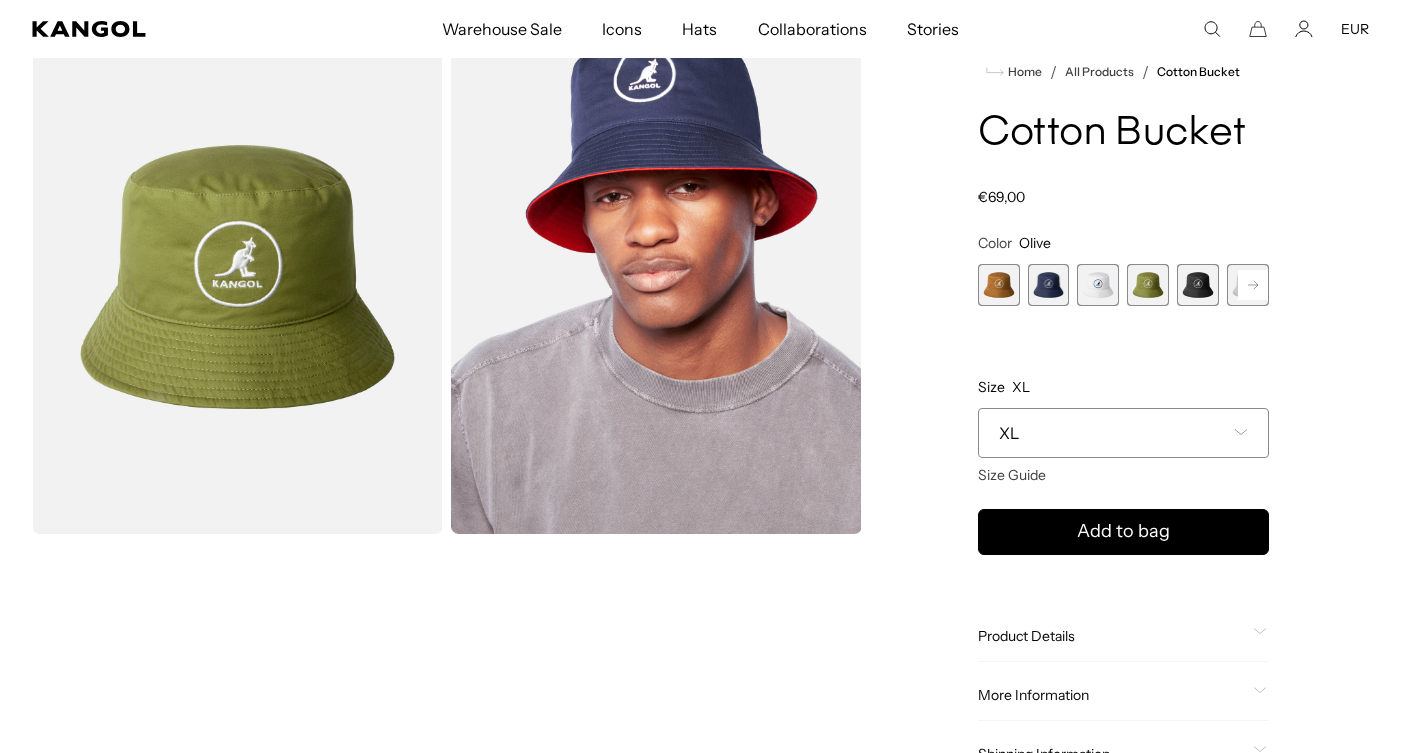 click at bounding box center (999, 285) 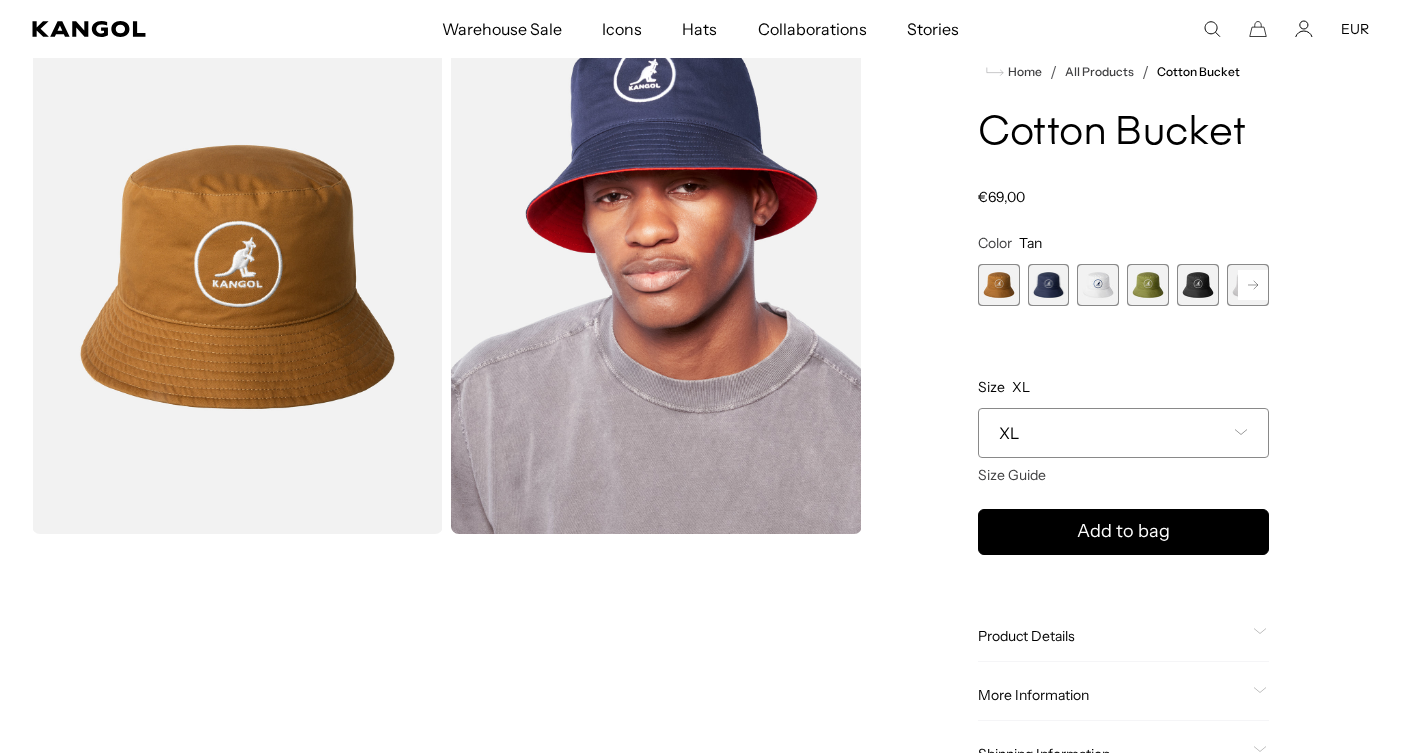 scroll, scrollTop: 0, scrollLeft: 0, axis: both 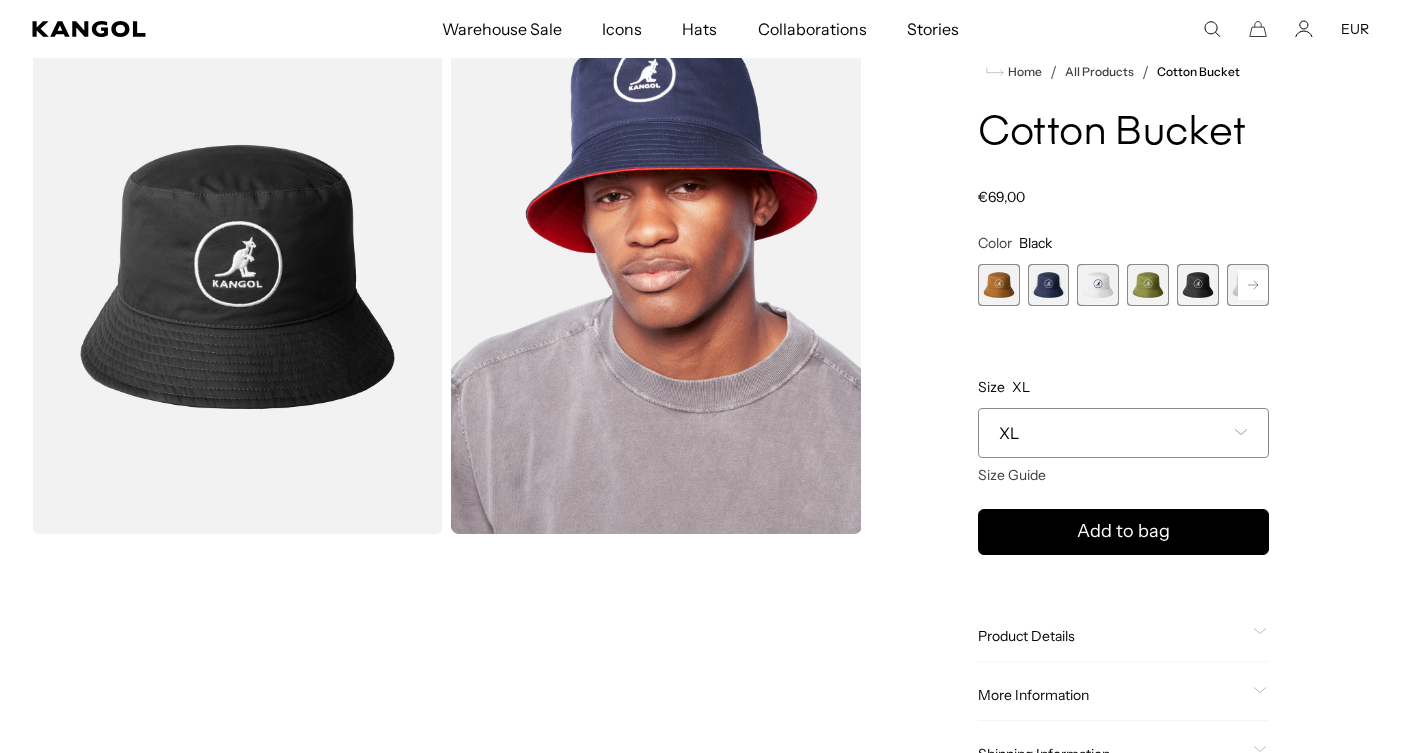 click at bounding box center (1049, 285) 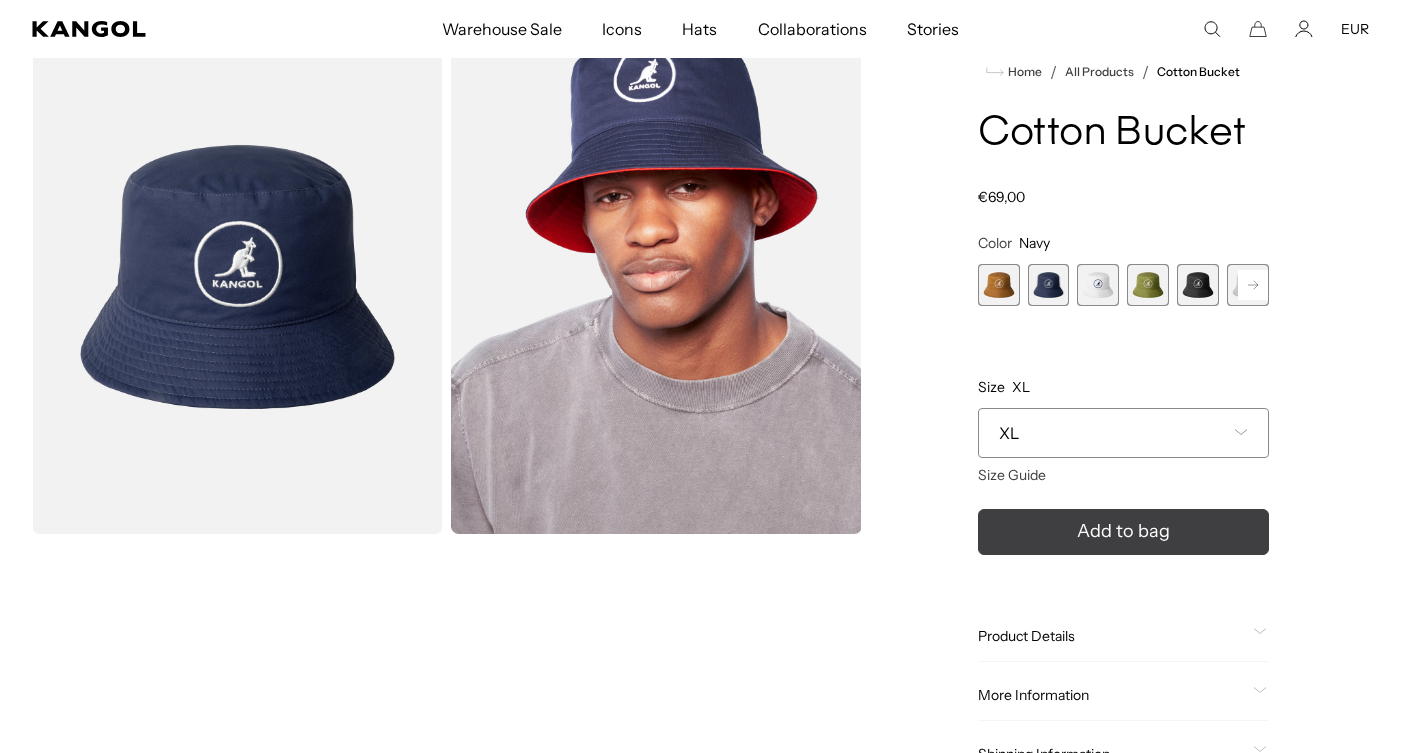 click on "Add to bag" at bounding box center [1123, 532] 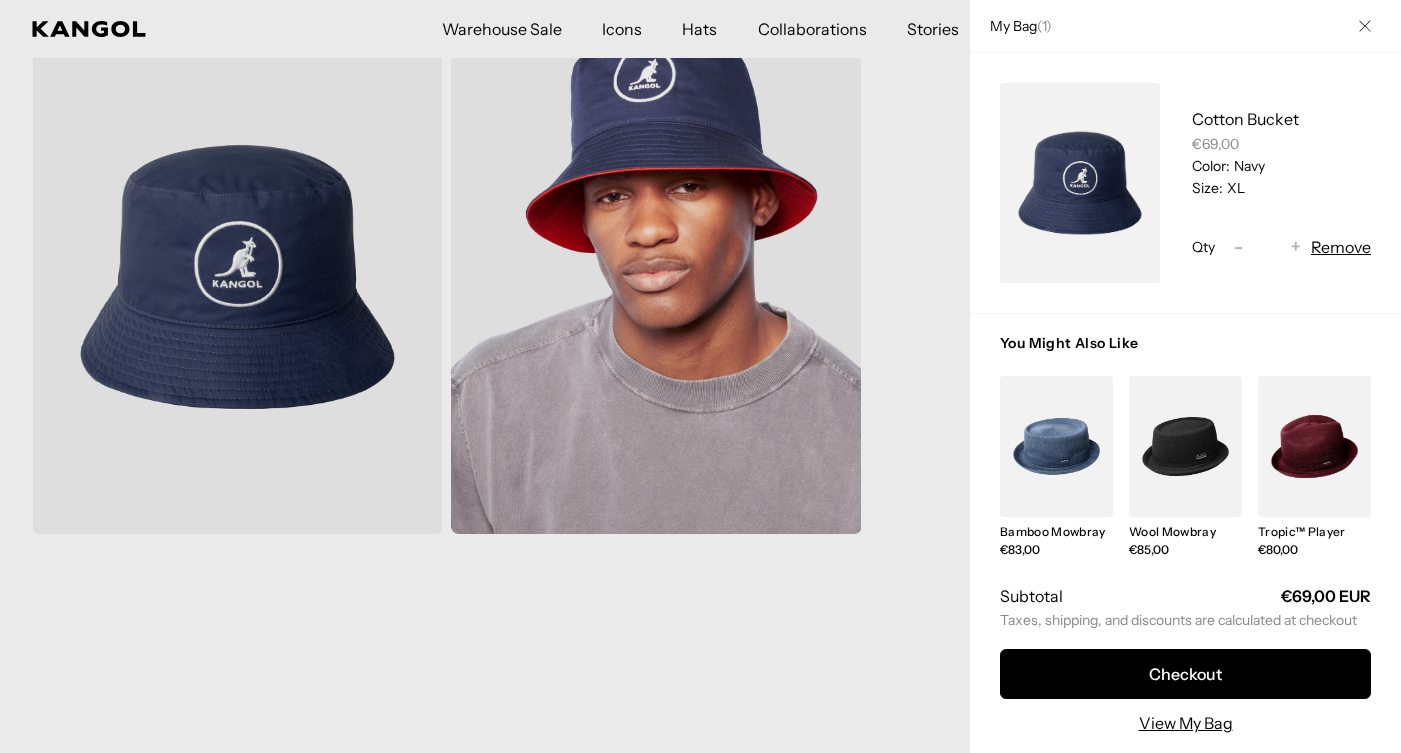 scroll, scrollTop: 0, scrollLeft: 0, axis: both 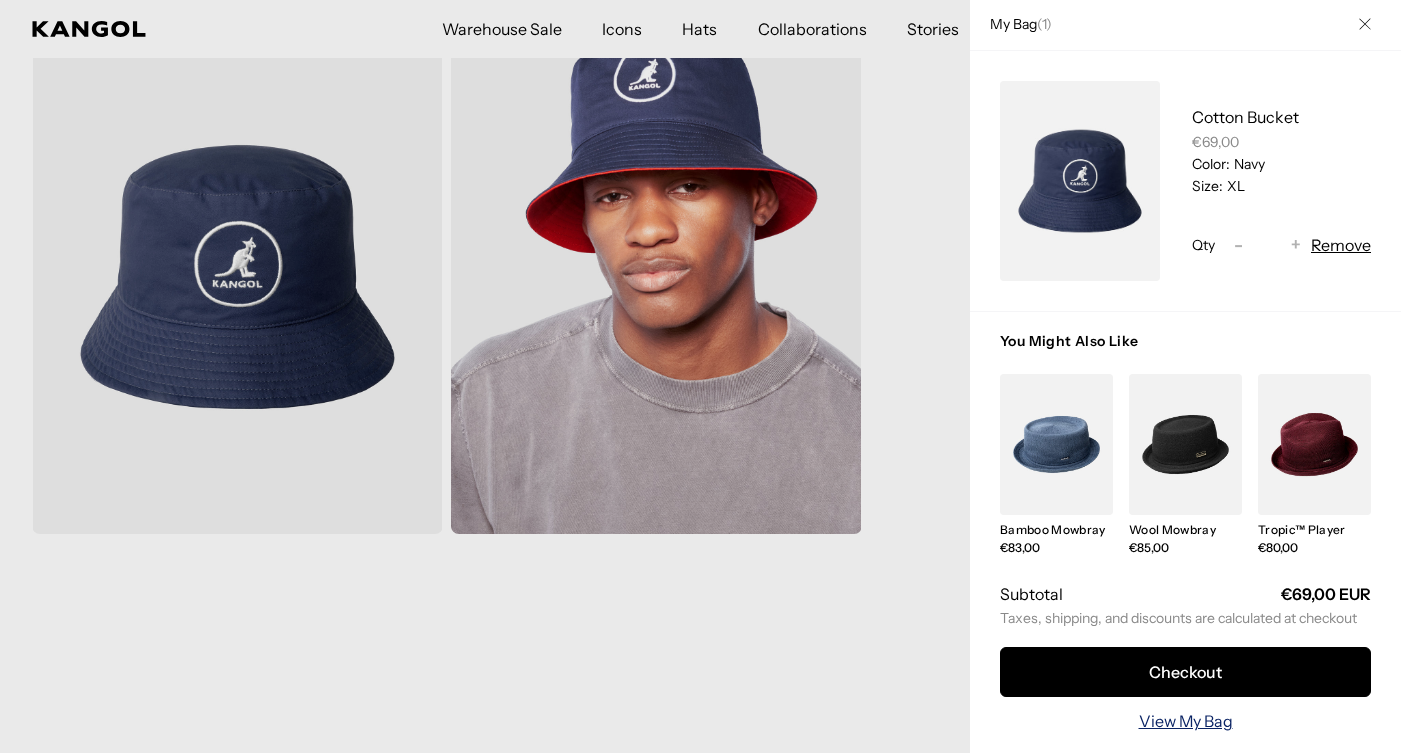click on "View My Bag" at bounding box center [1186, 721] 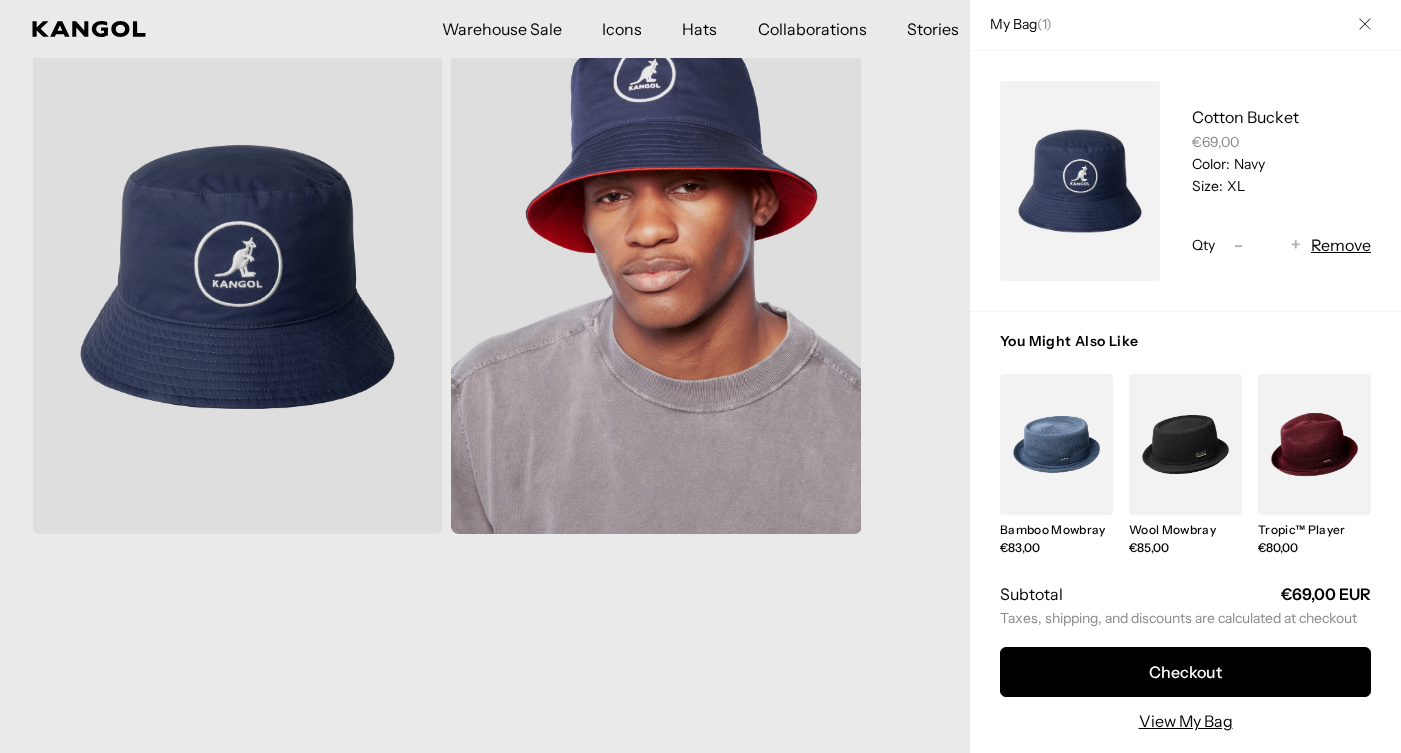 scroll, scrollTop: 0, scrollLeft: 0, axis: both 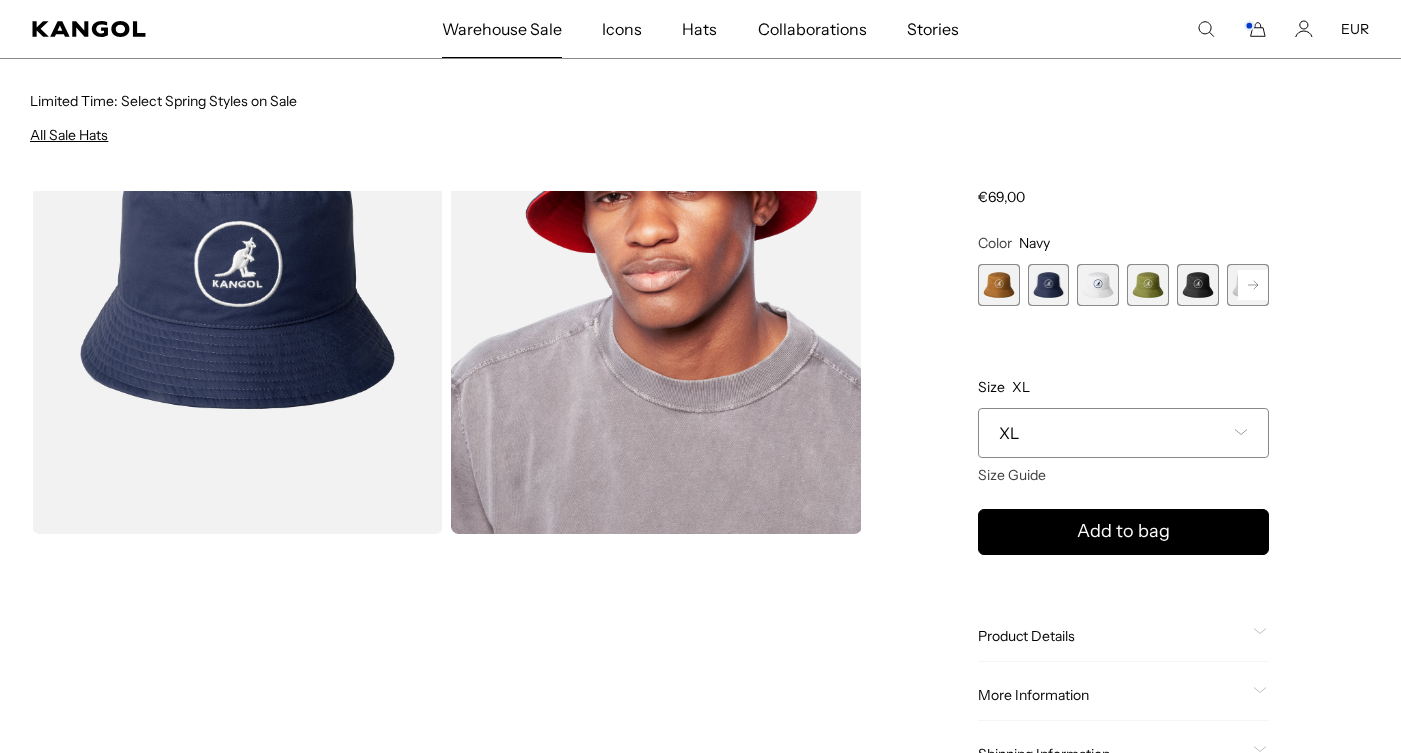 click on "All Sale Hats" at bounding box center (69, 135) 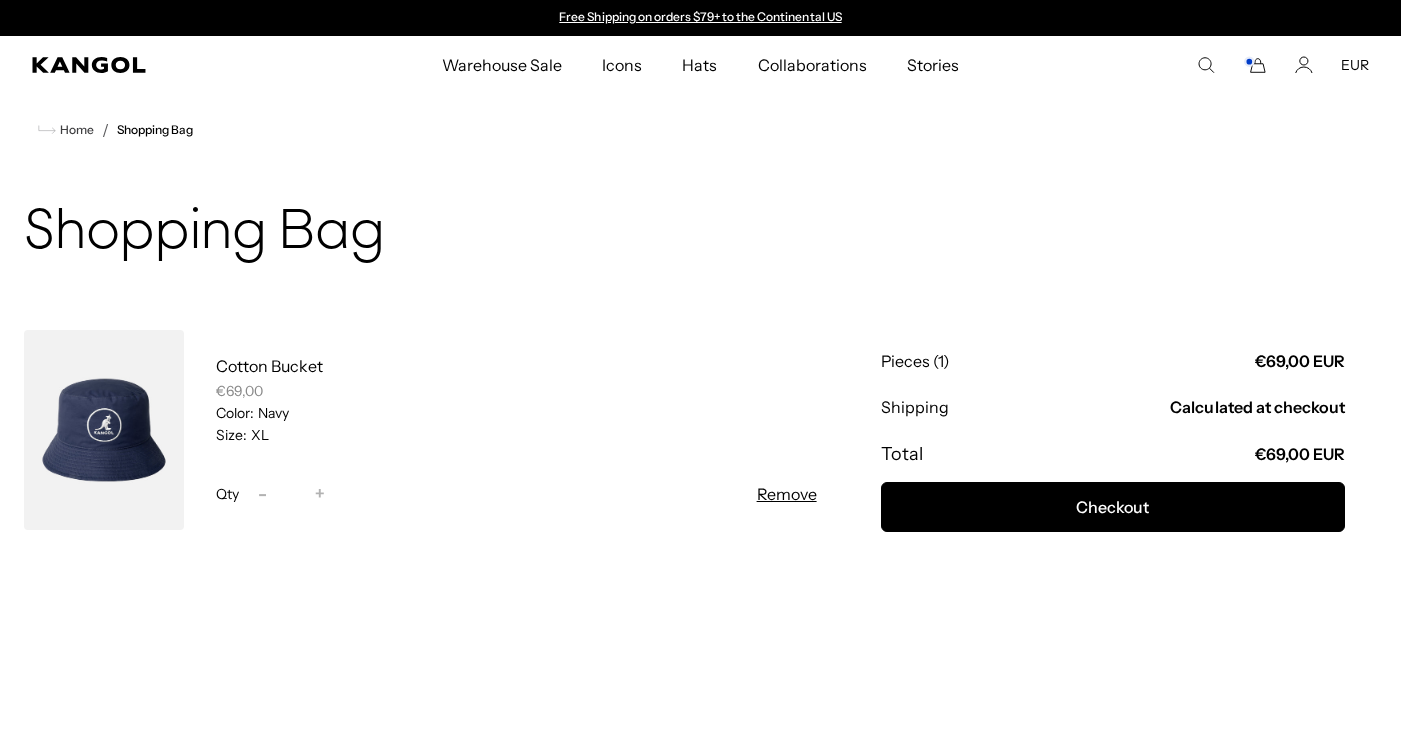 scroll, scrollTop: 0, scrollLeft: 0, axis: both 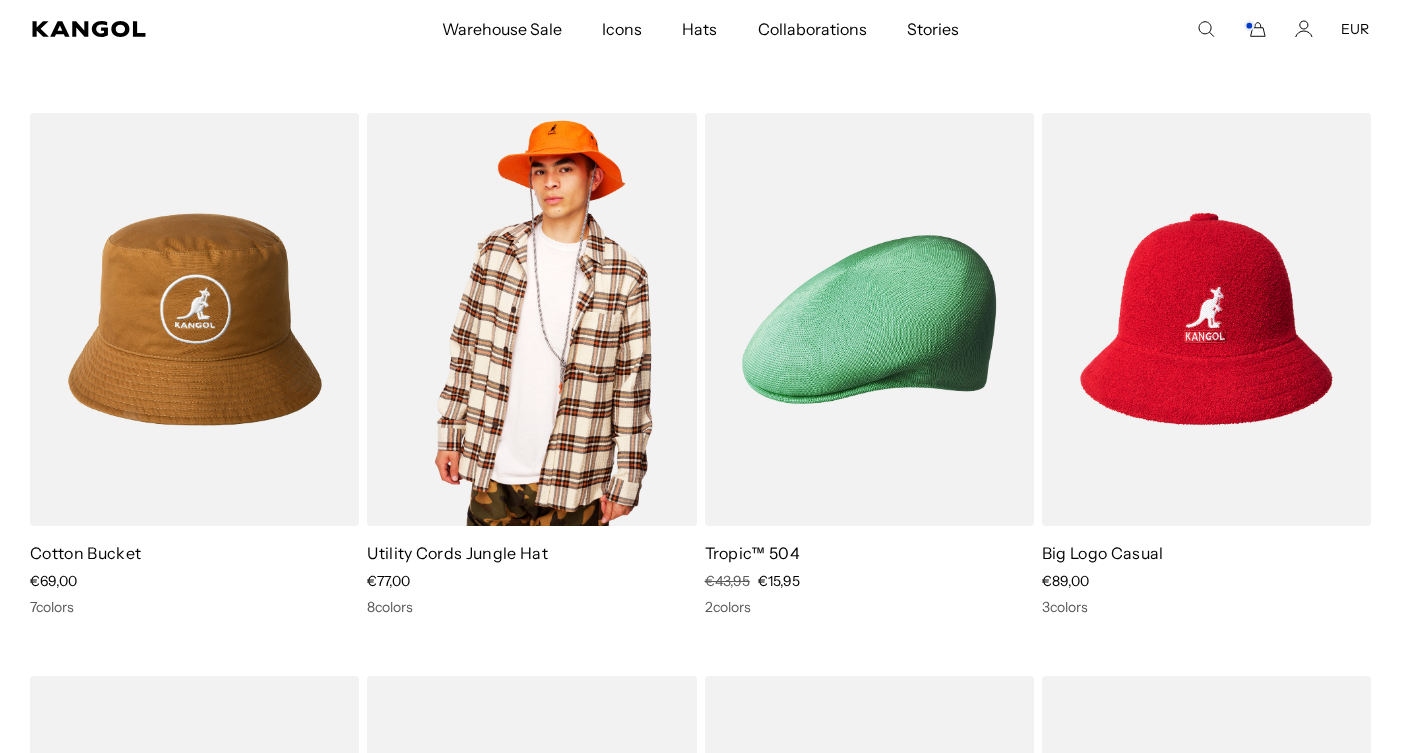click at bounding box center [531, 319] 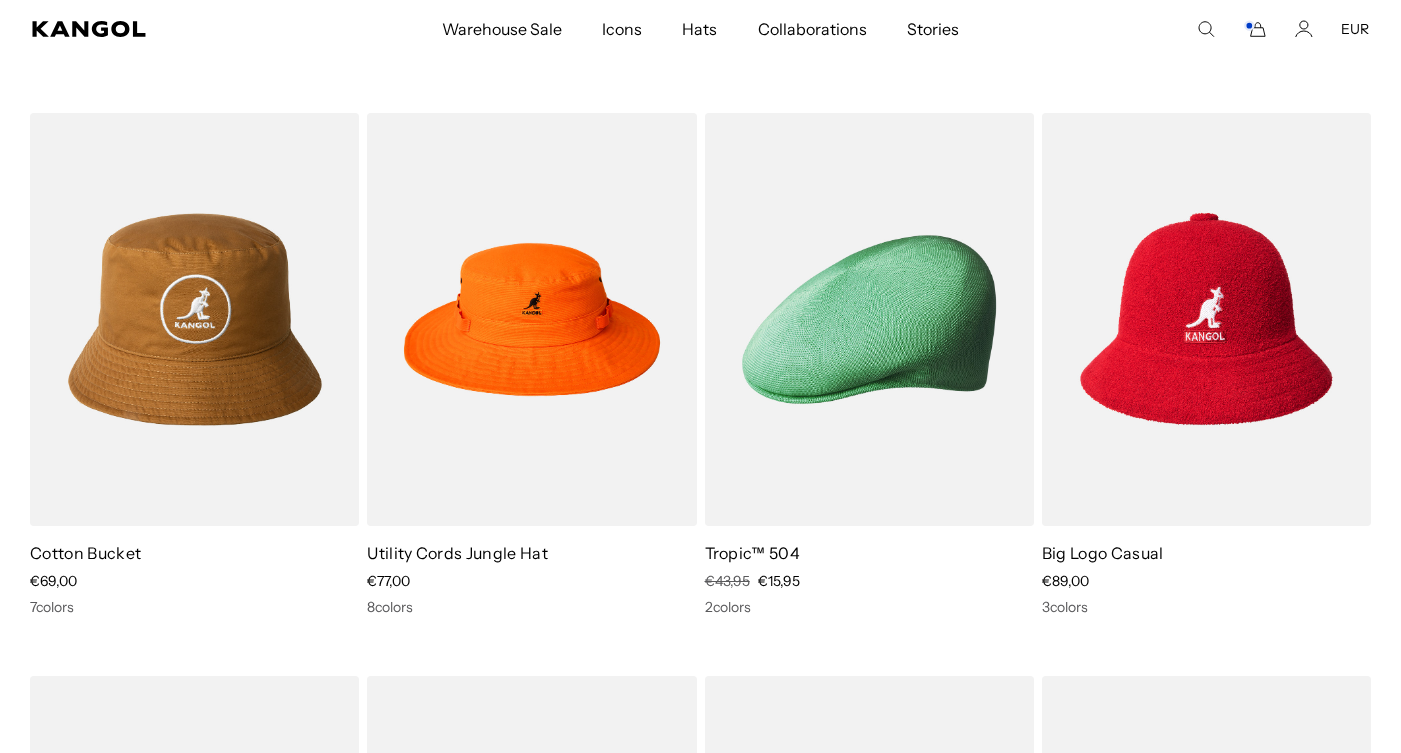 scroll, scrollTop: 0, scrollLeft: 0, axis: both 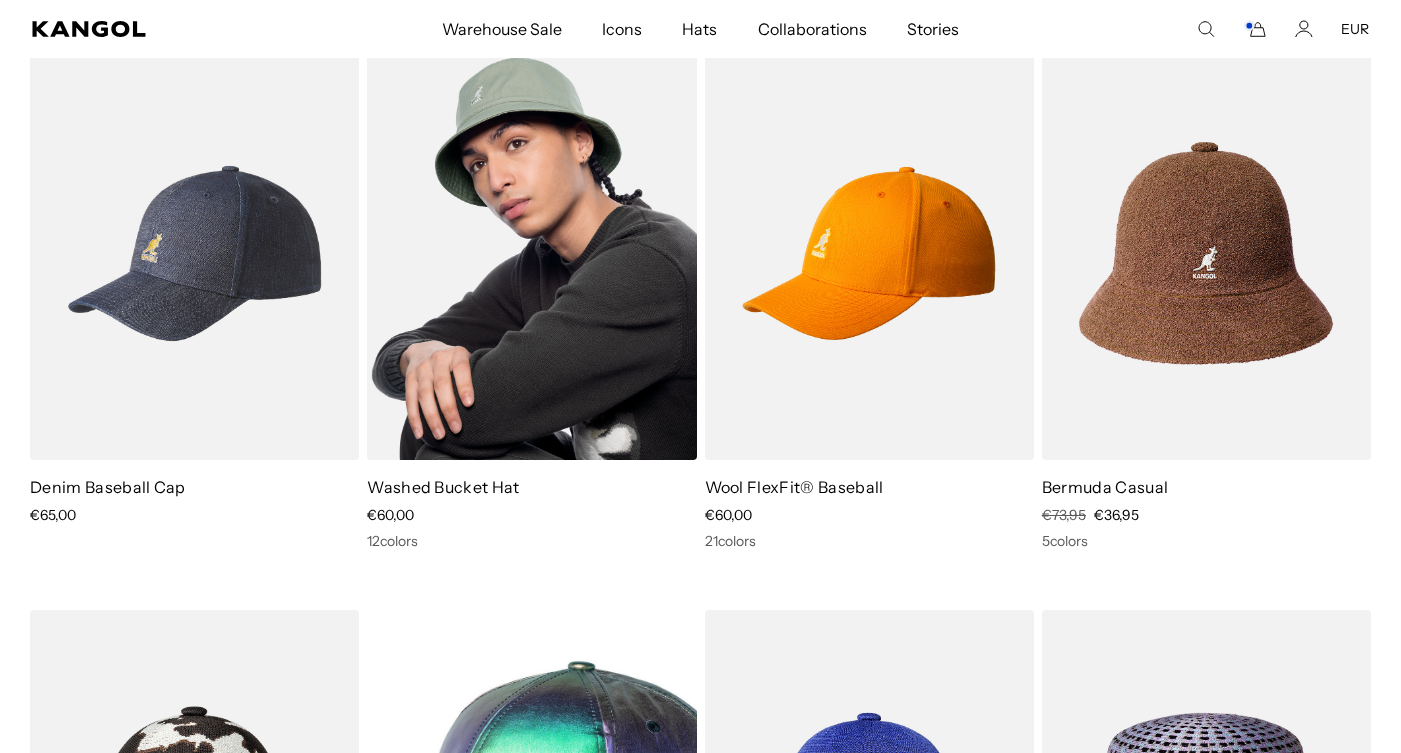 click at bounding box center [531, 253] 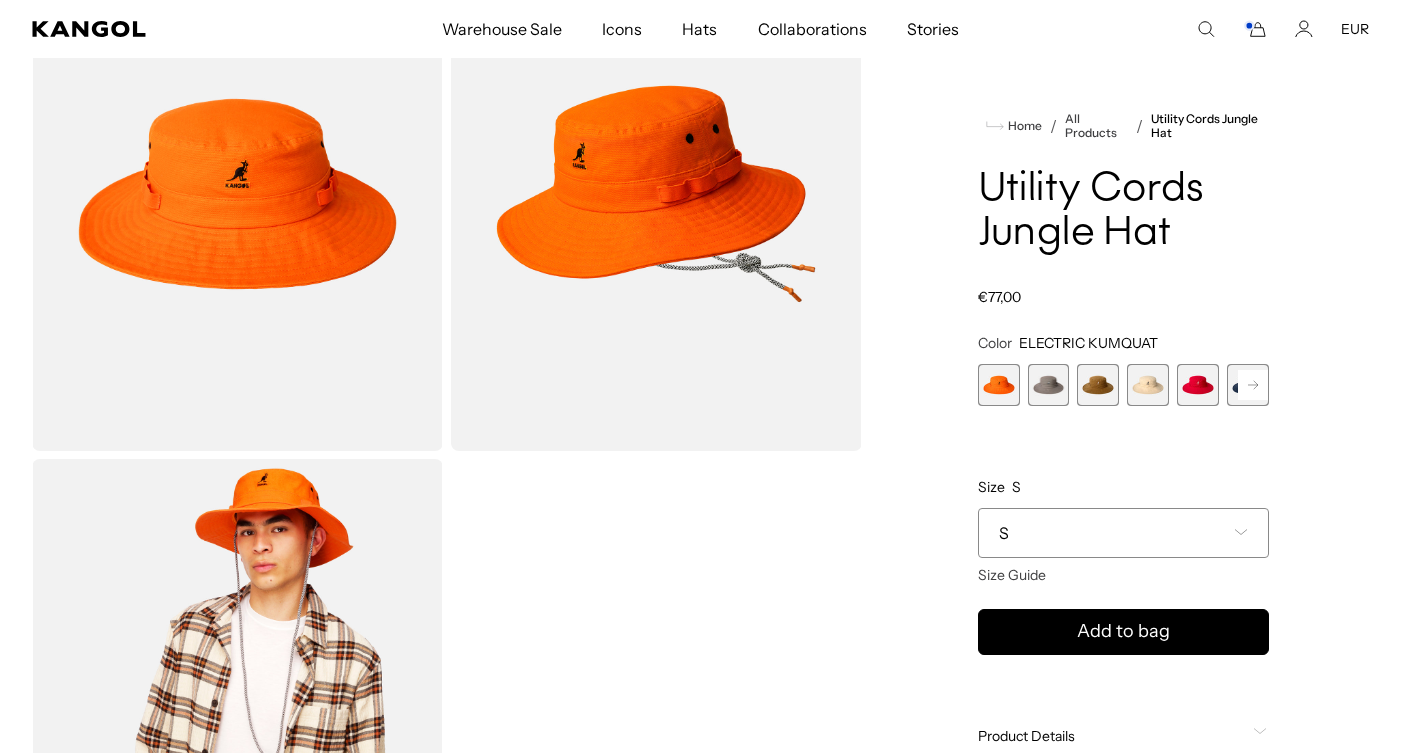 scroll, scrollTop: 195, scrollLeft: 0, axis: vertical 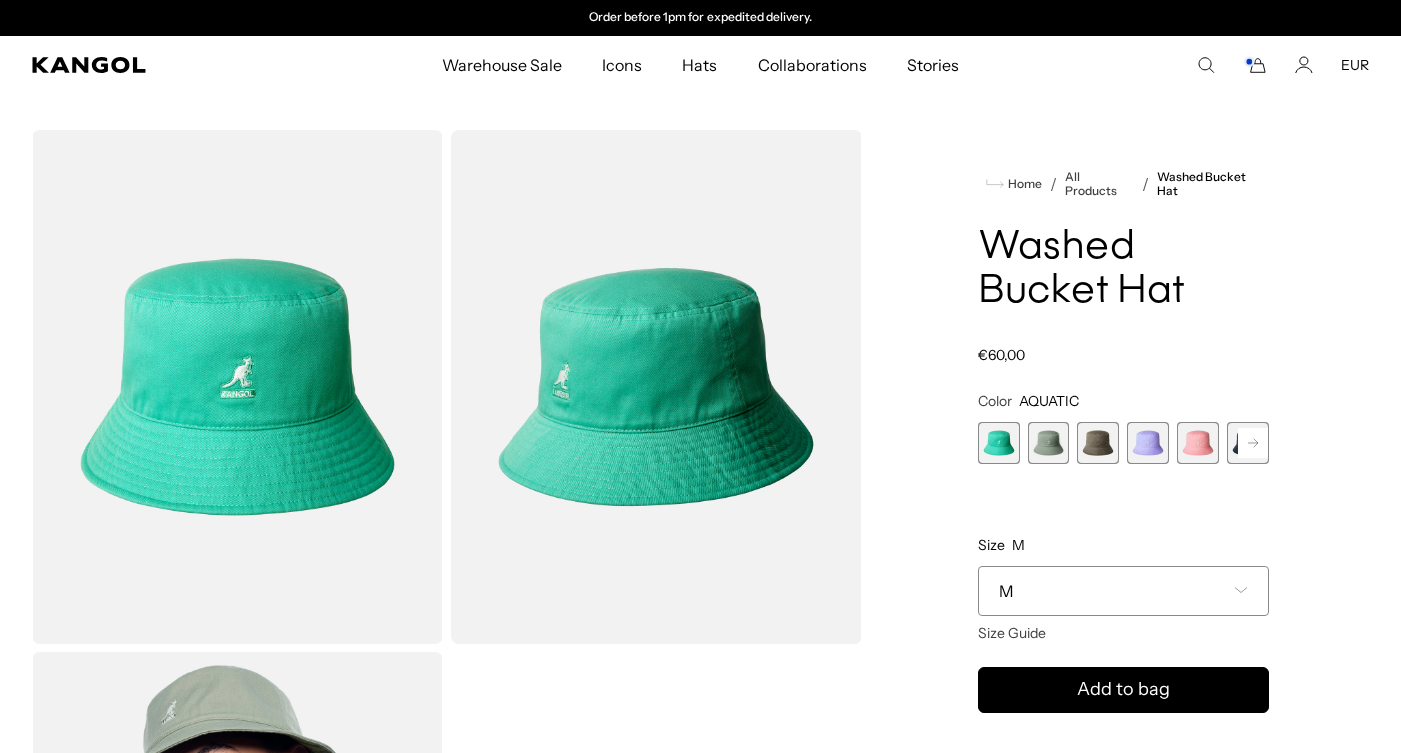 click at bounding box center [1049, 443] 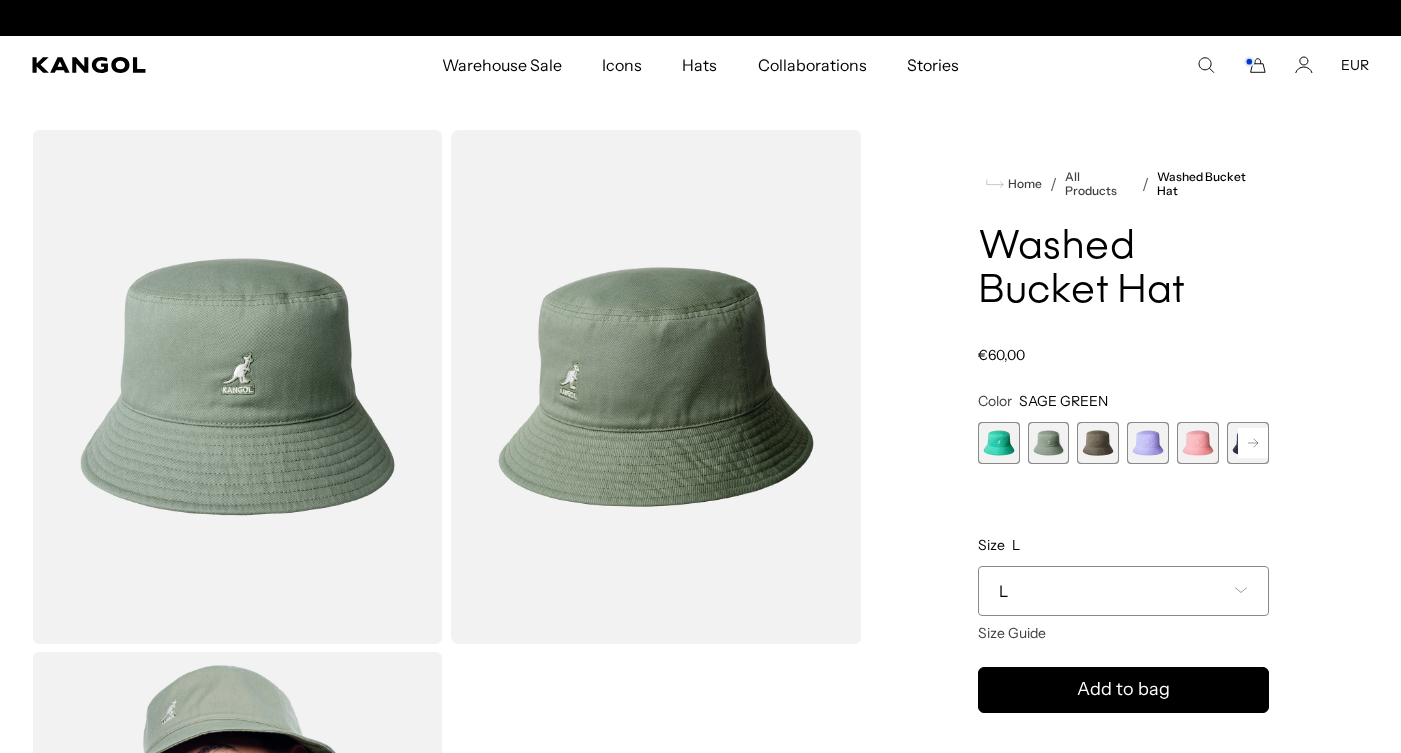 scroll, scrollTop: 0, scrollLeft: 0, axis: both 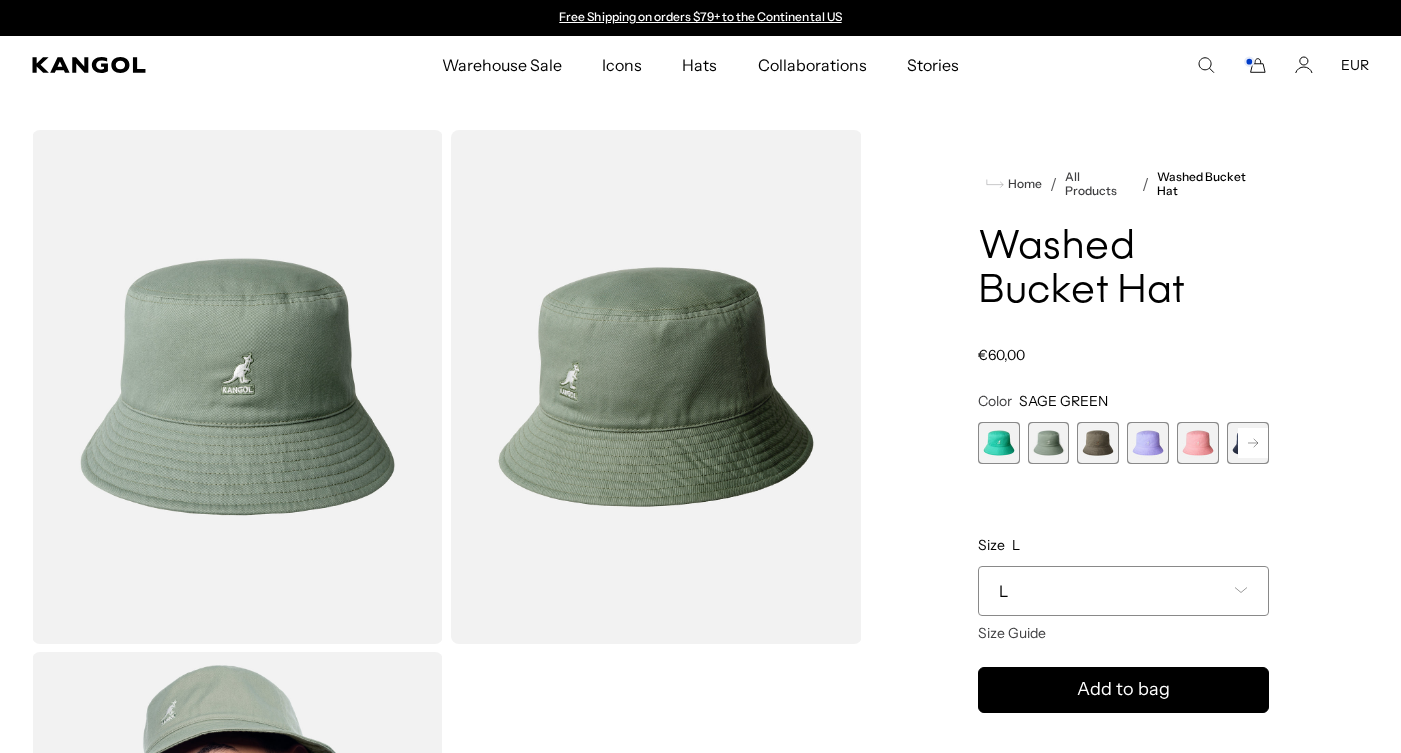 click on "L" at bounding box center [1123, 591] 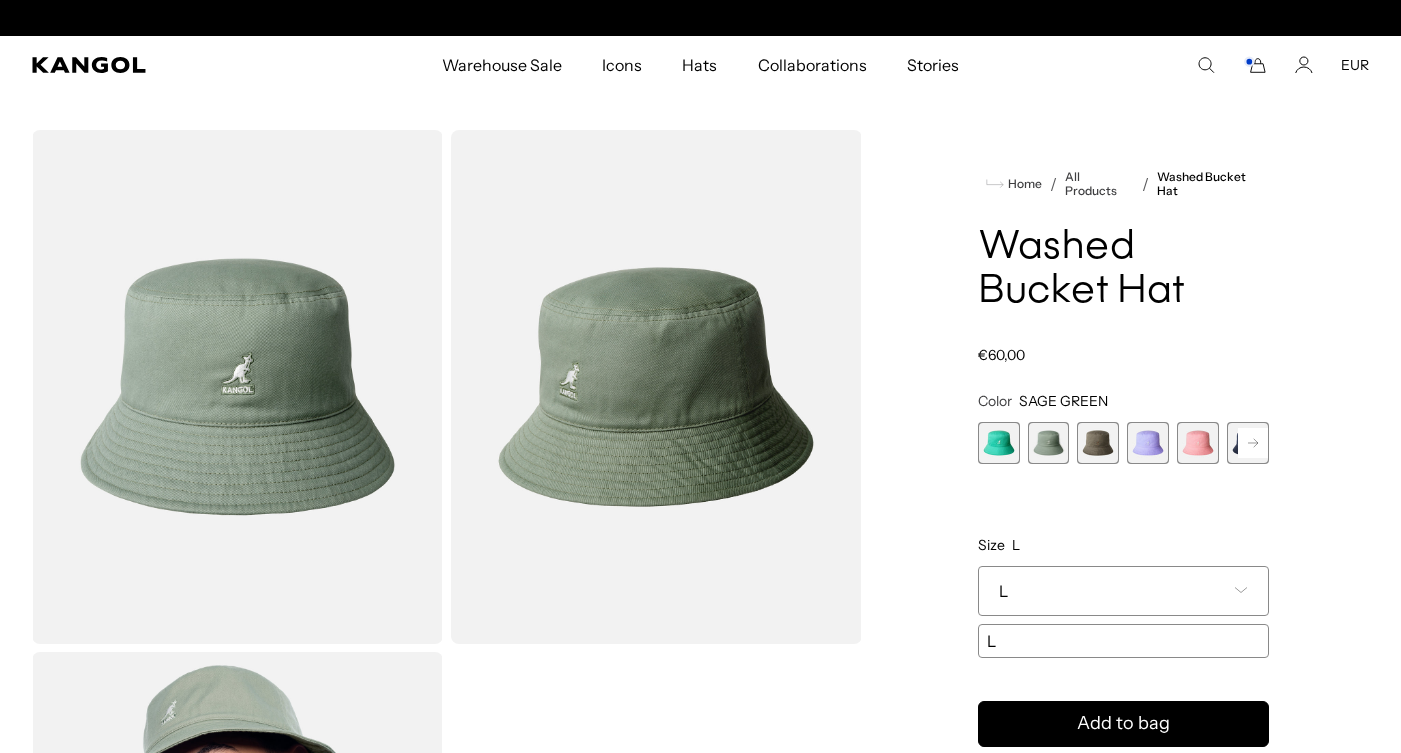 click 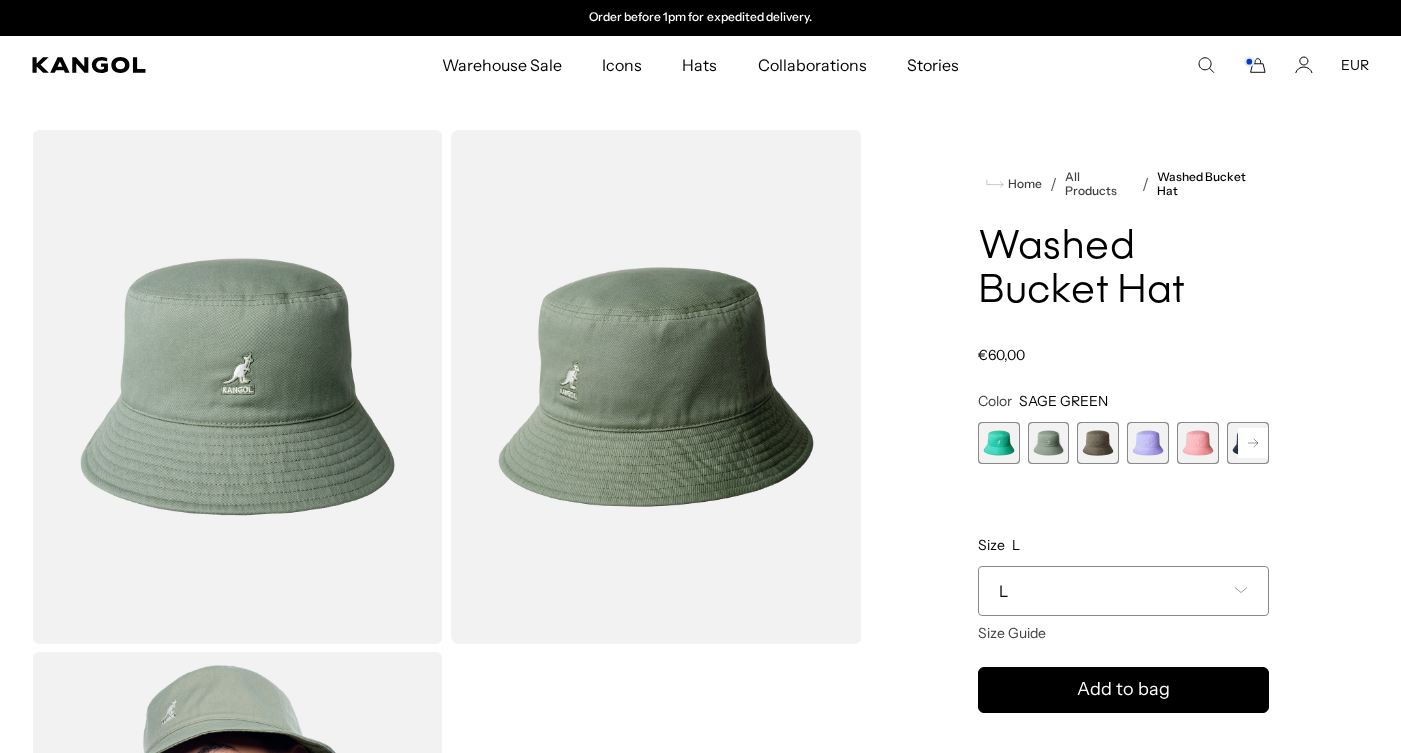 click 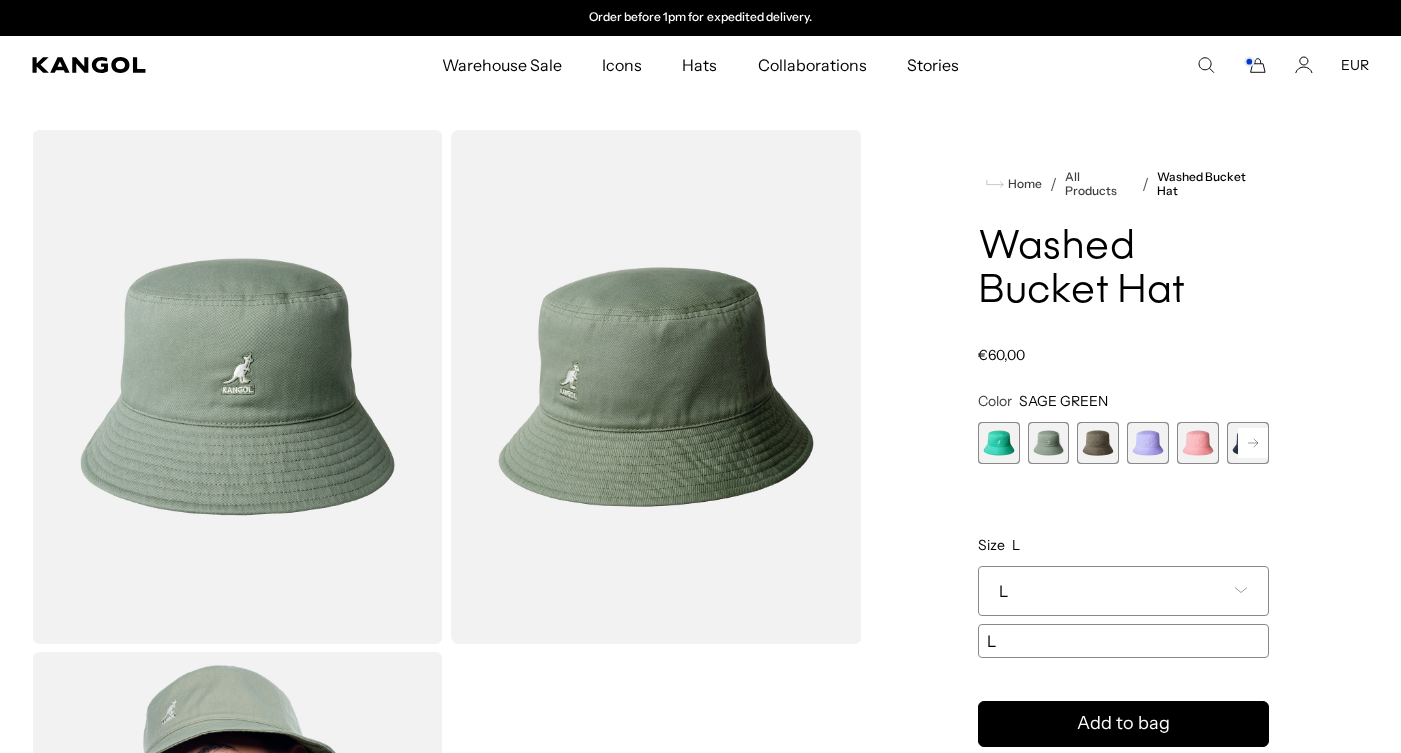 click 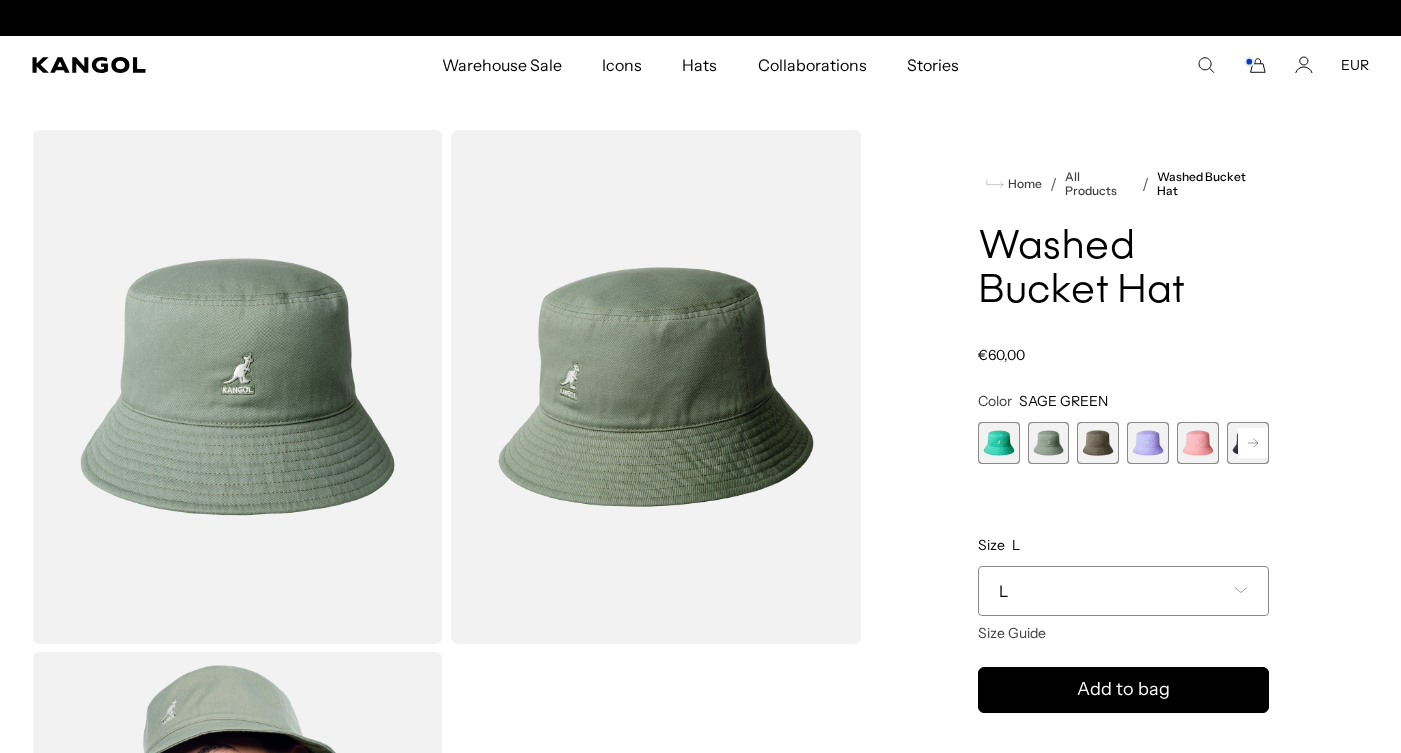 scroll, scrollTop: 0, scrollLeft: 412, axis: horizontal 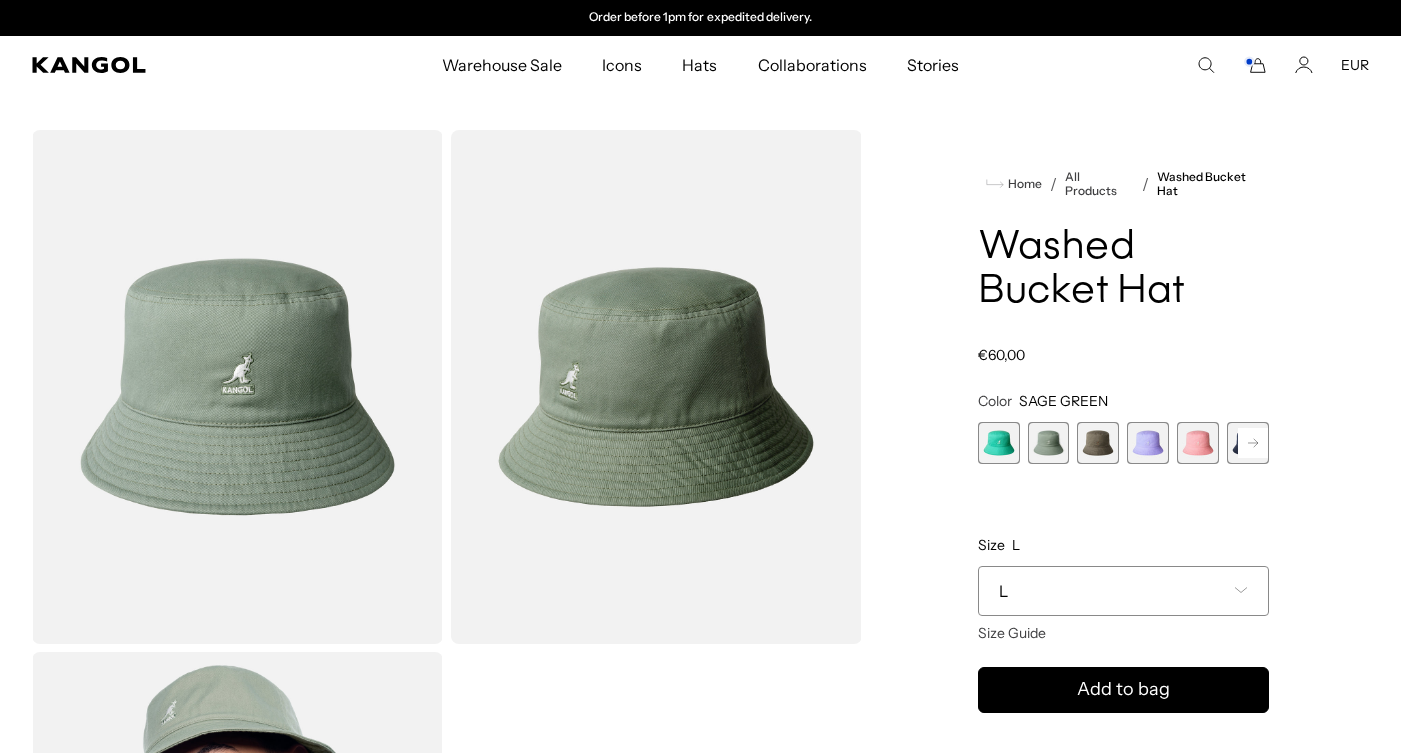 click at bounding box center [1098, 443] 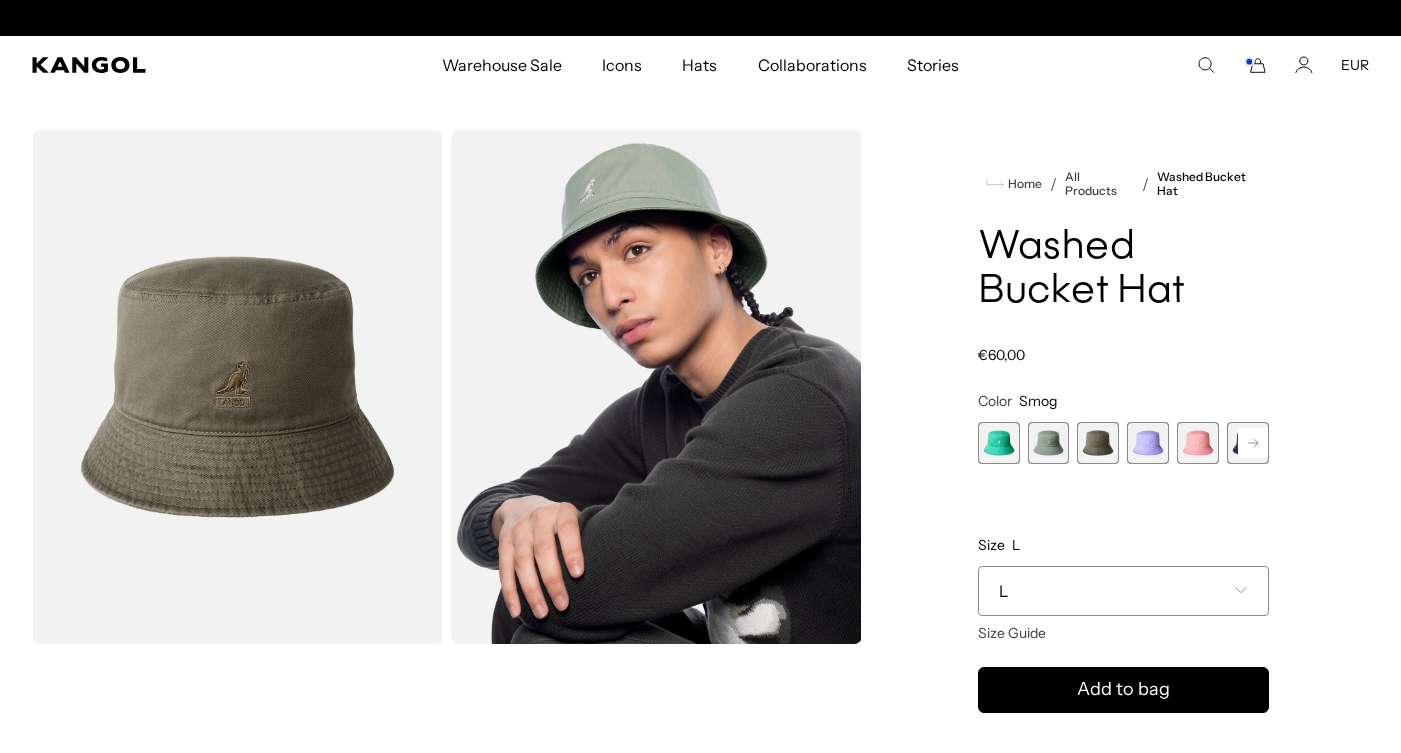 click at bounding box center (999, 443) 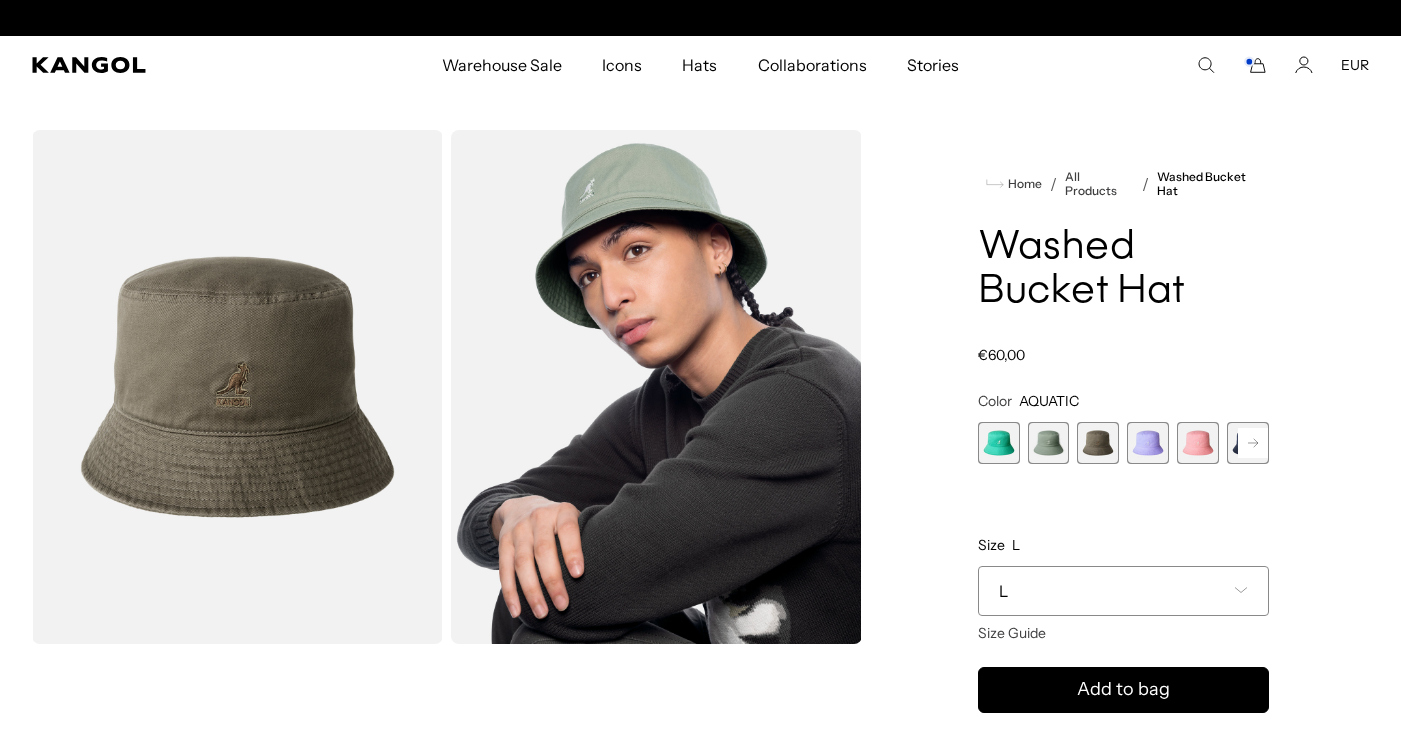 scroll, scrollTop: 0, scrollLeft: 0, axis: both 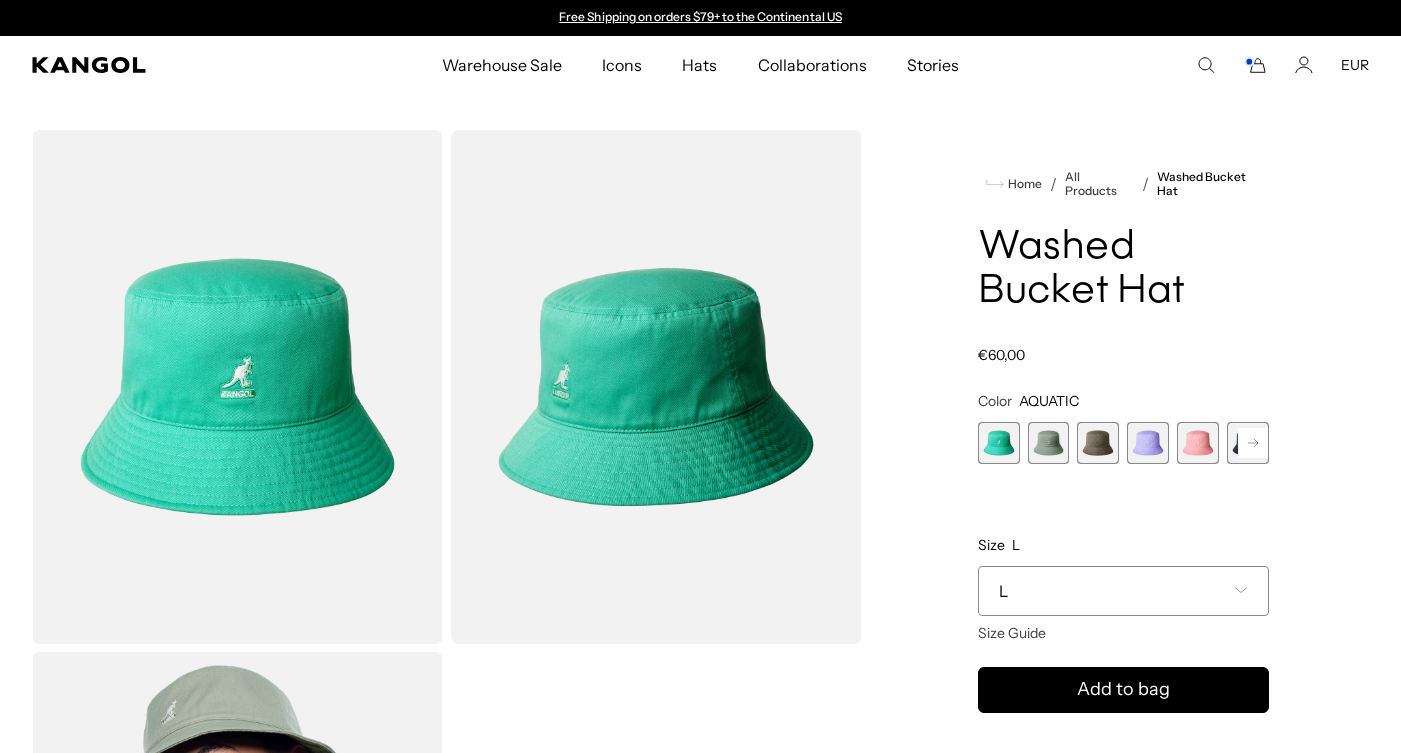 click on "L" at bounding box center [1123, 591] 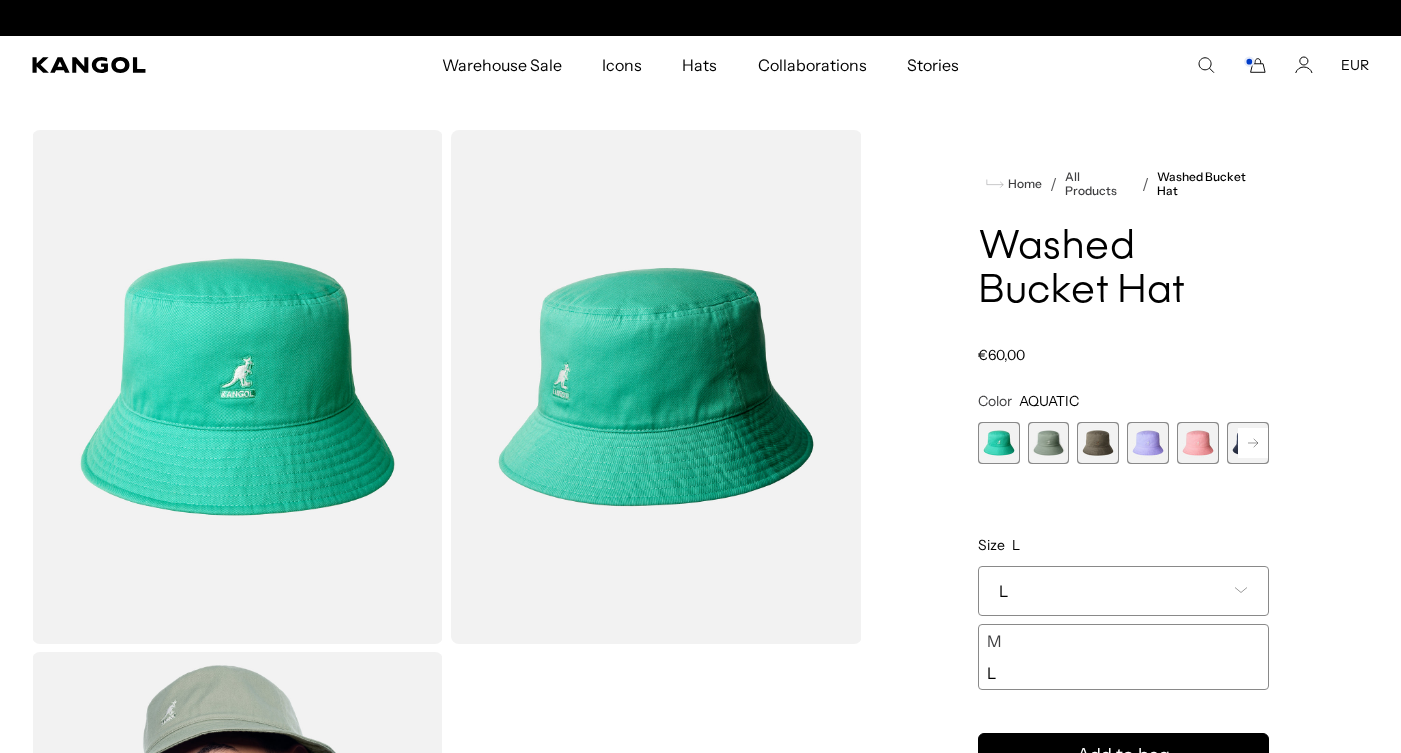scroll, scrollTop: 0, scrollLeft: 412, axis: horizontal 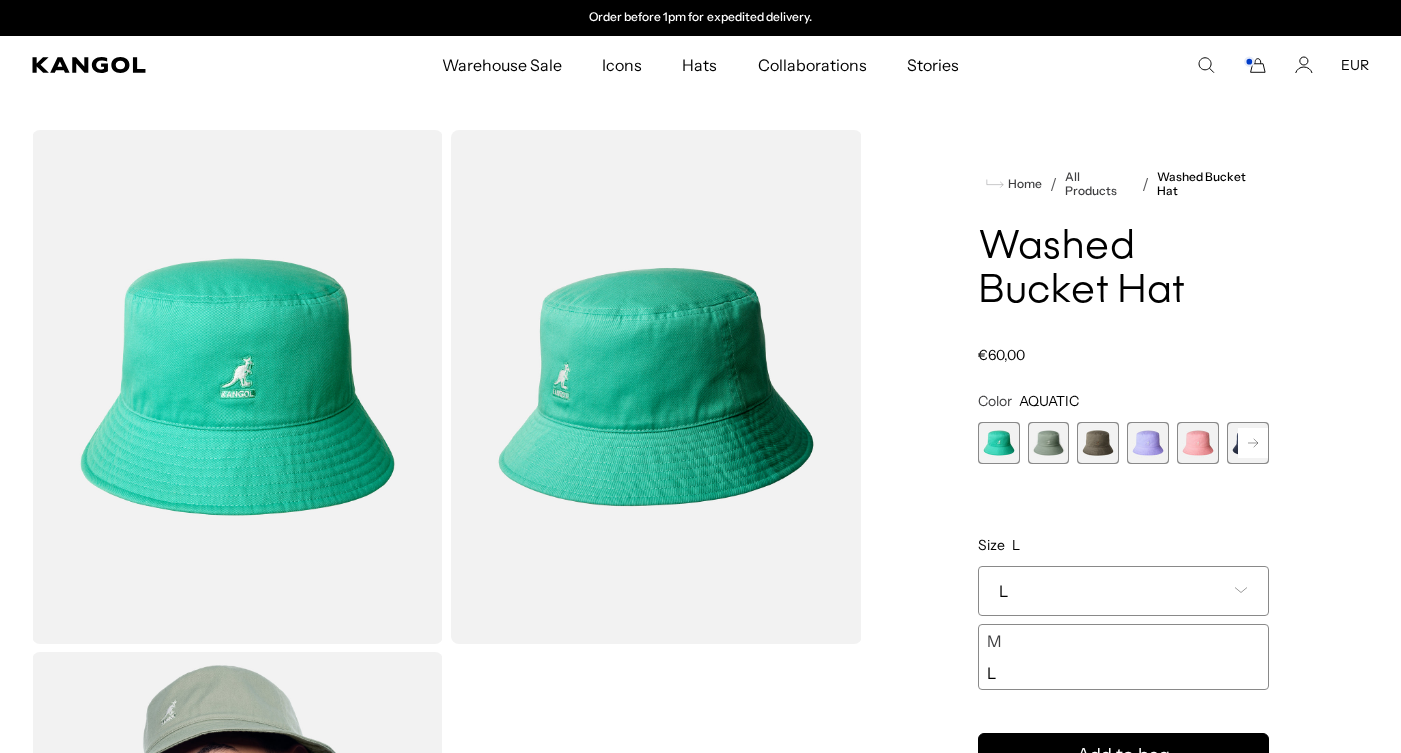click on "L" at bounding box center [1123, 591] 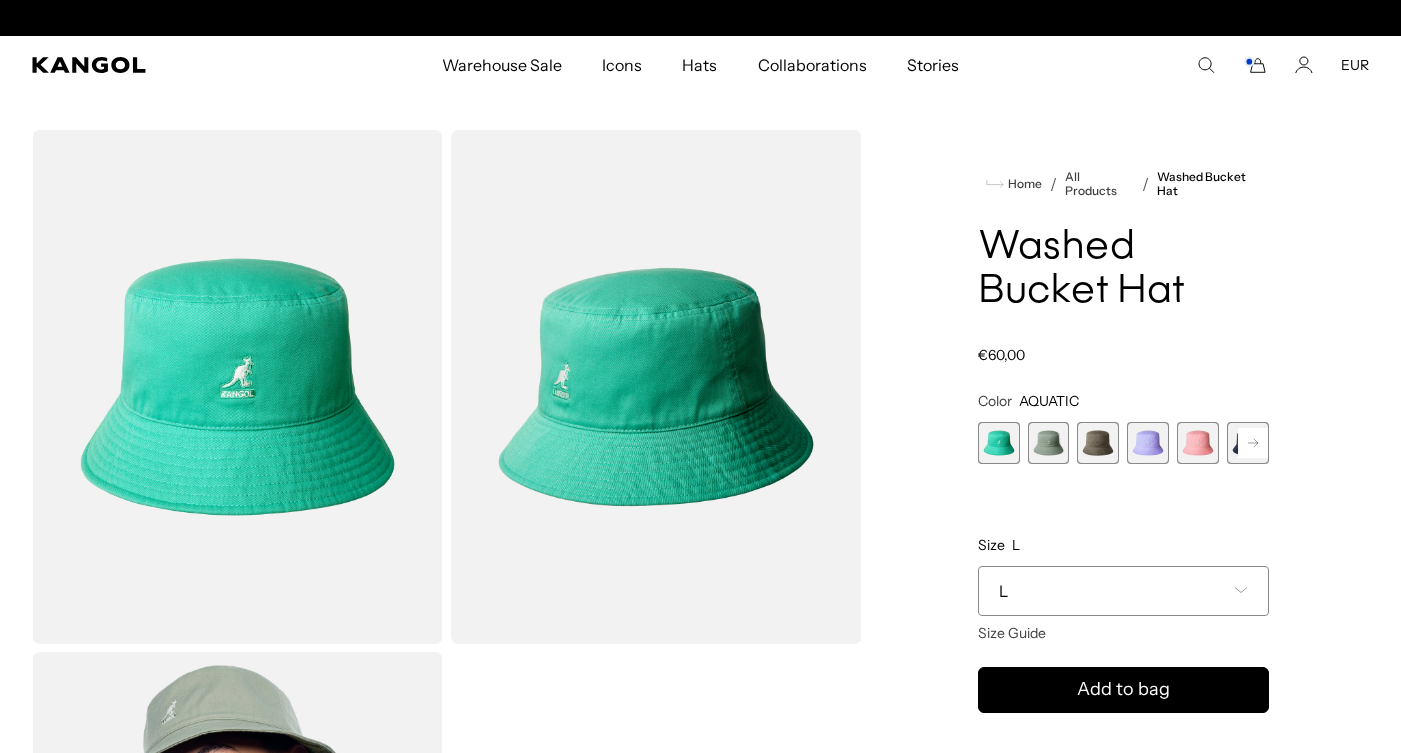 scroll, scrollTop: 0, scrollLeft: 0, axis: both 